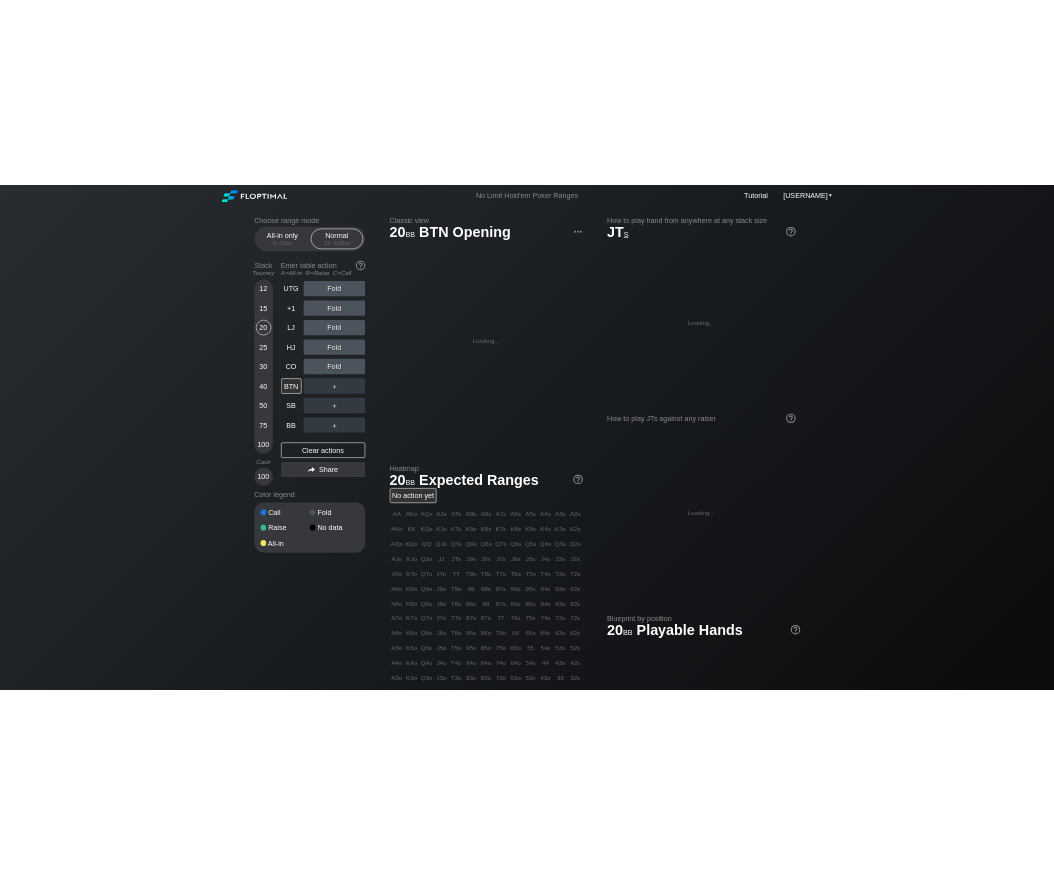 scroll, scrollTop: 0, scrollLeft: 0, axis: both 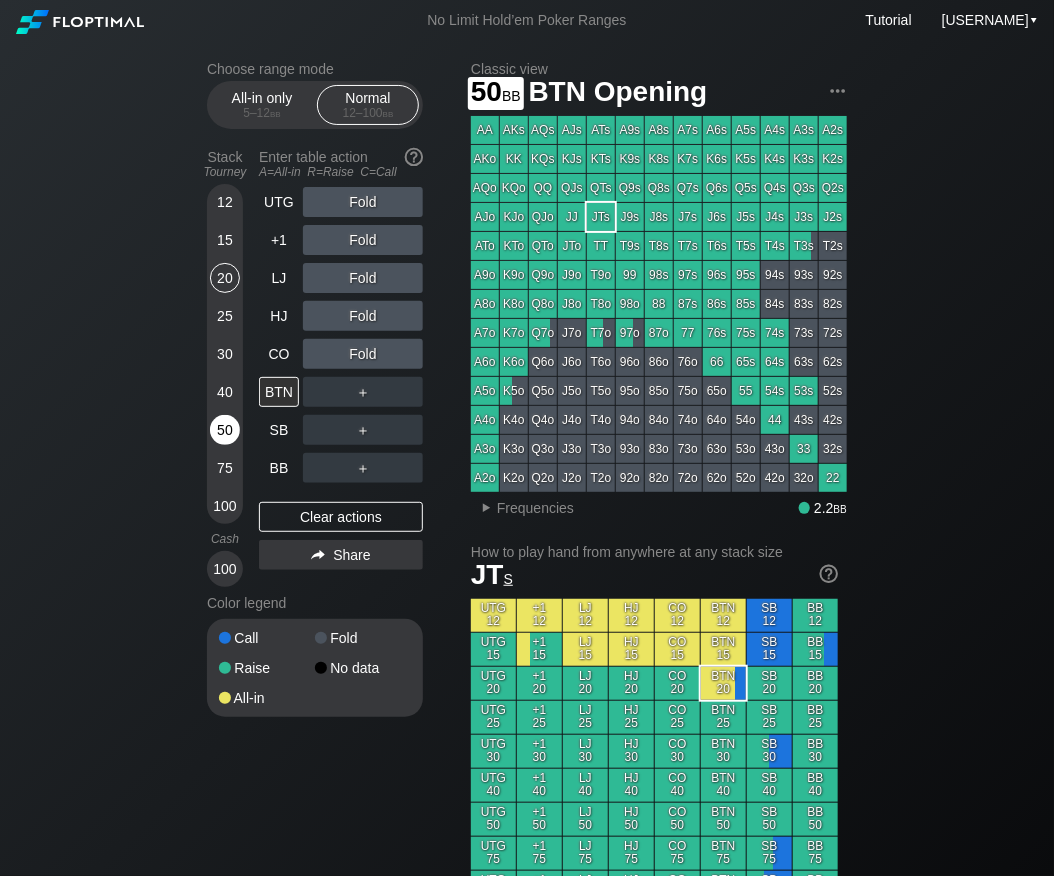 click on "50" at bounding box center (225, 430) 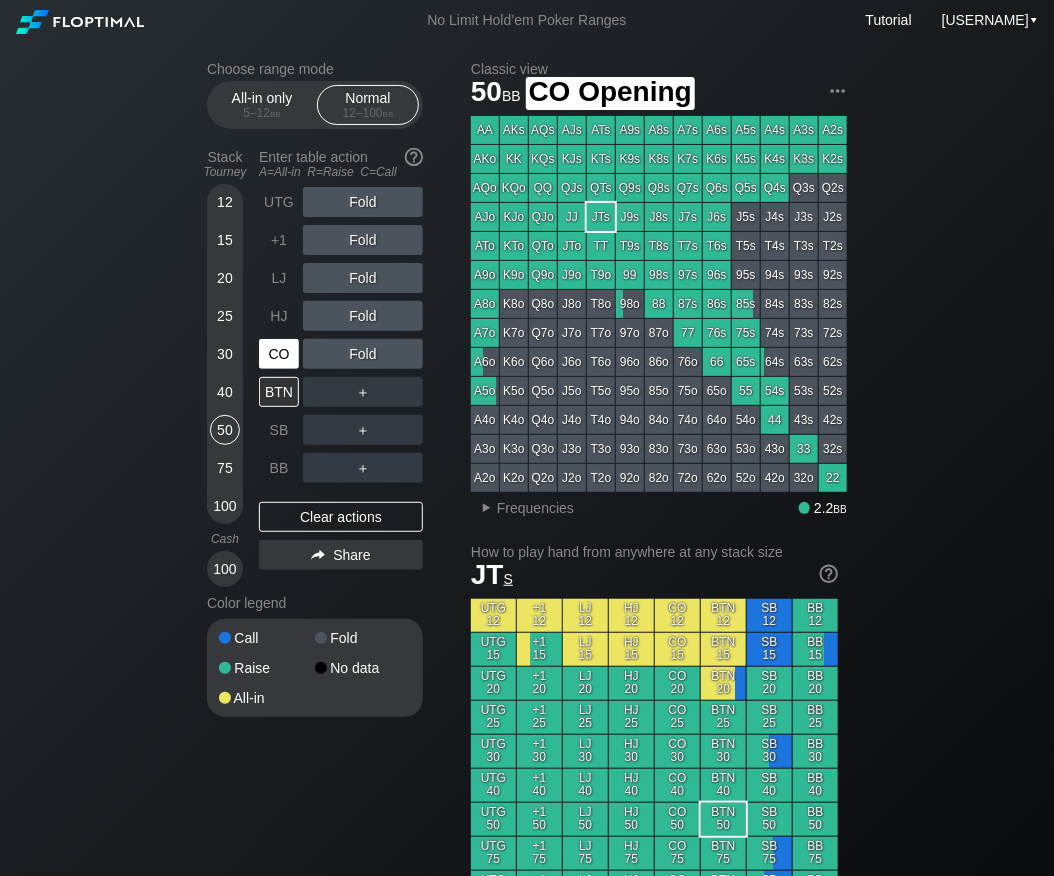 click on "CO" at bounding box center (279, 354) 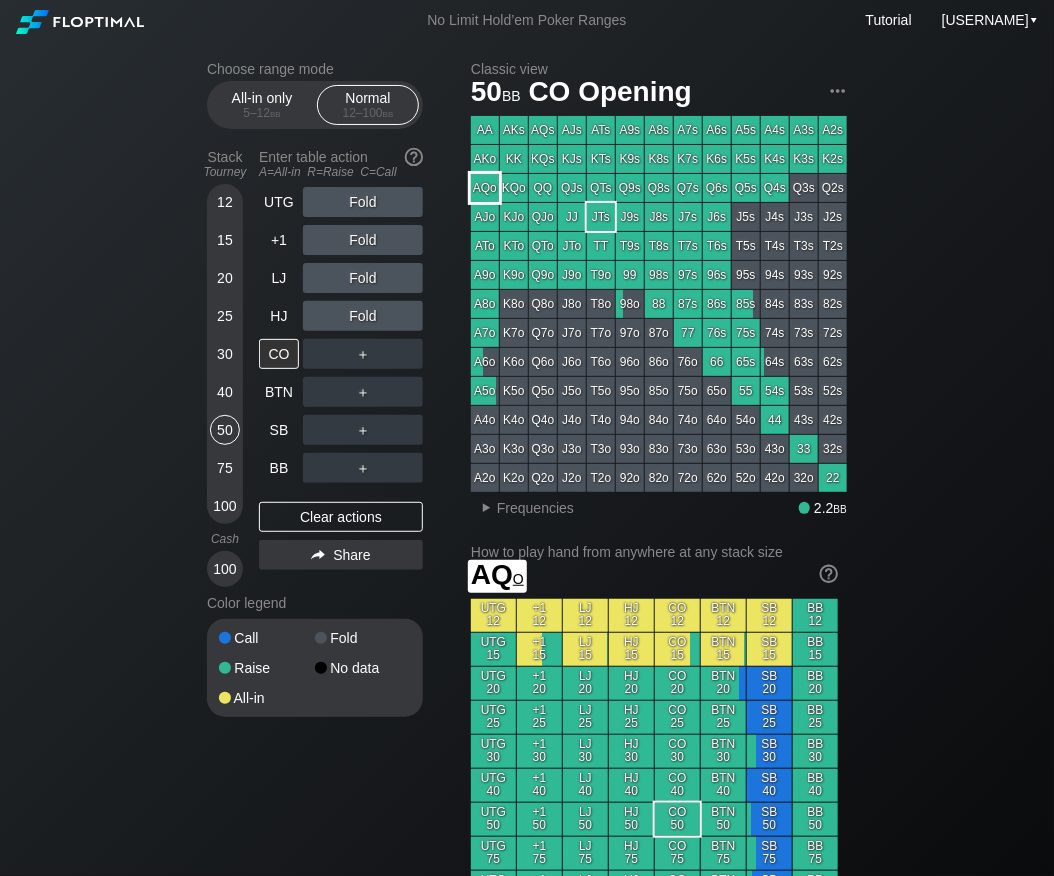 click on "AQo" at bounding box center (485, 188) 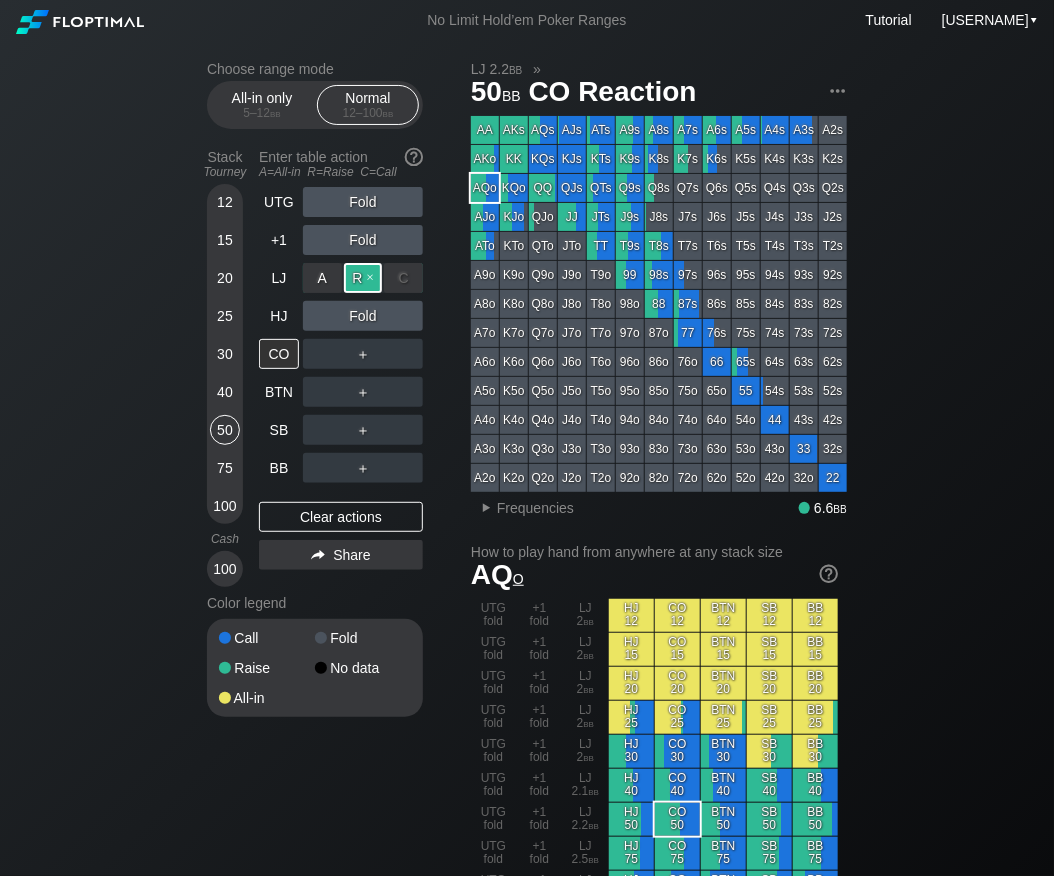 click on "R ✕" at bounding box center [363, 278] 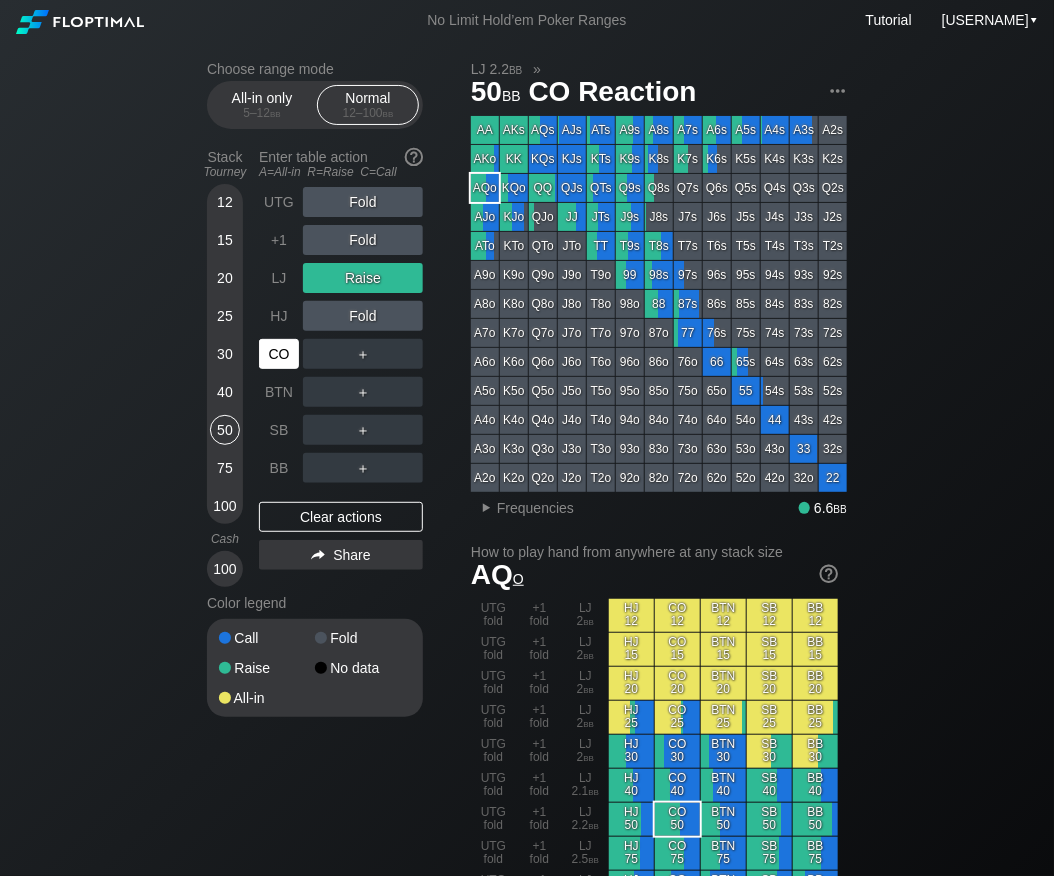 click on "CO" at bounding box center [279, 354] 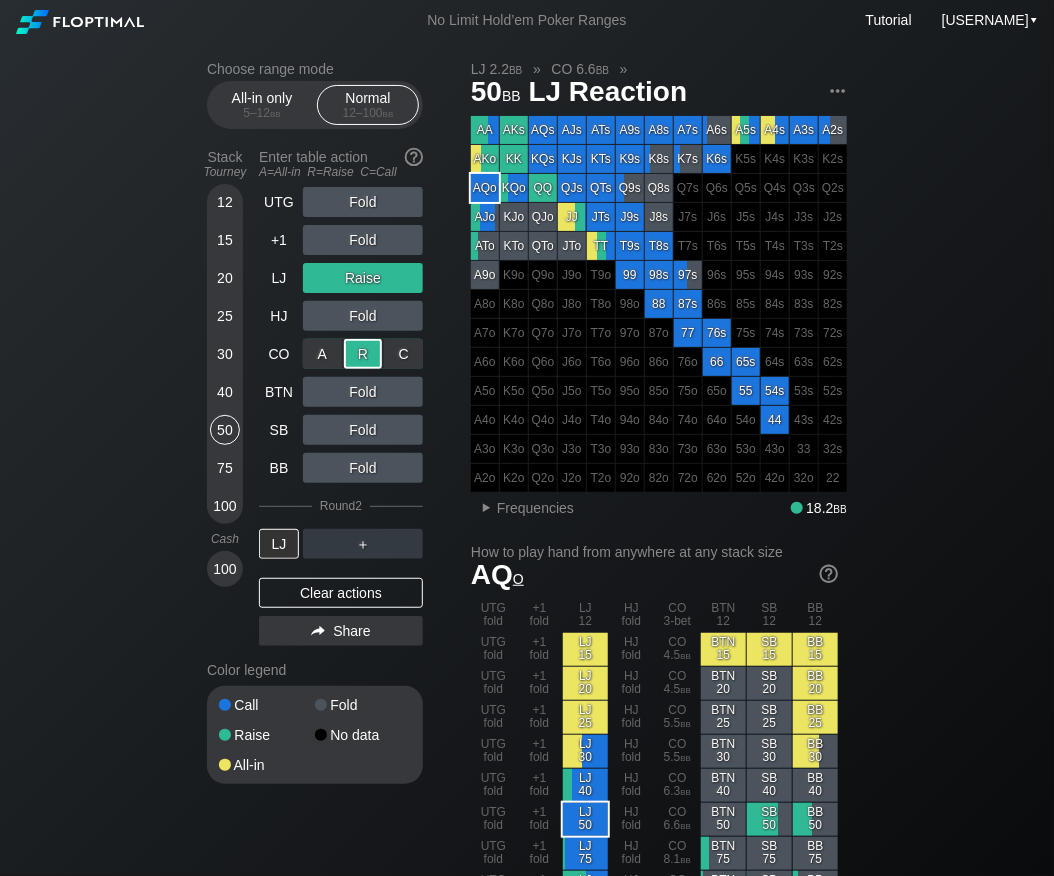 click on "R ✕" at bounding box center [363, 354] 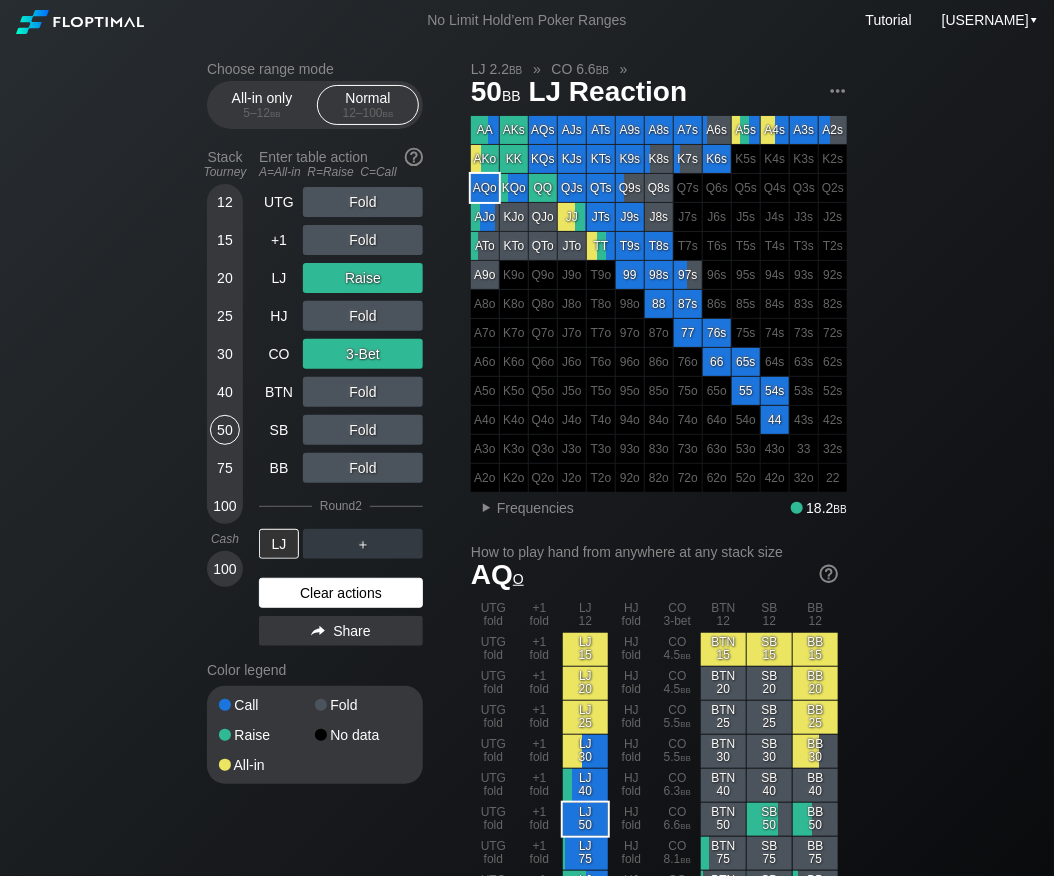 click on "Clear actions" at bounding box center (341, 593) 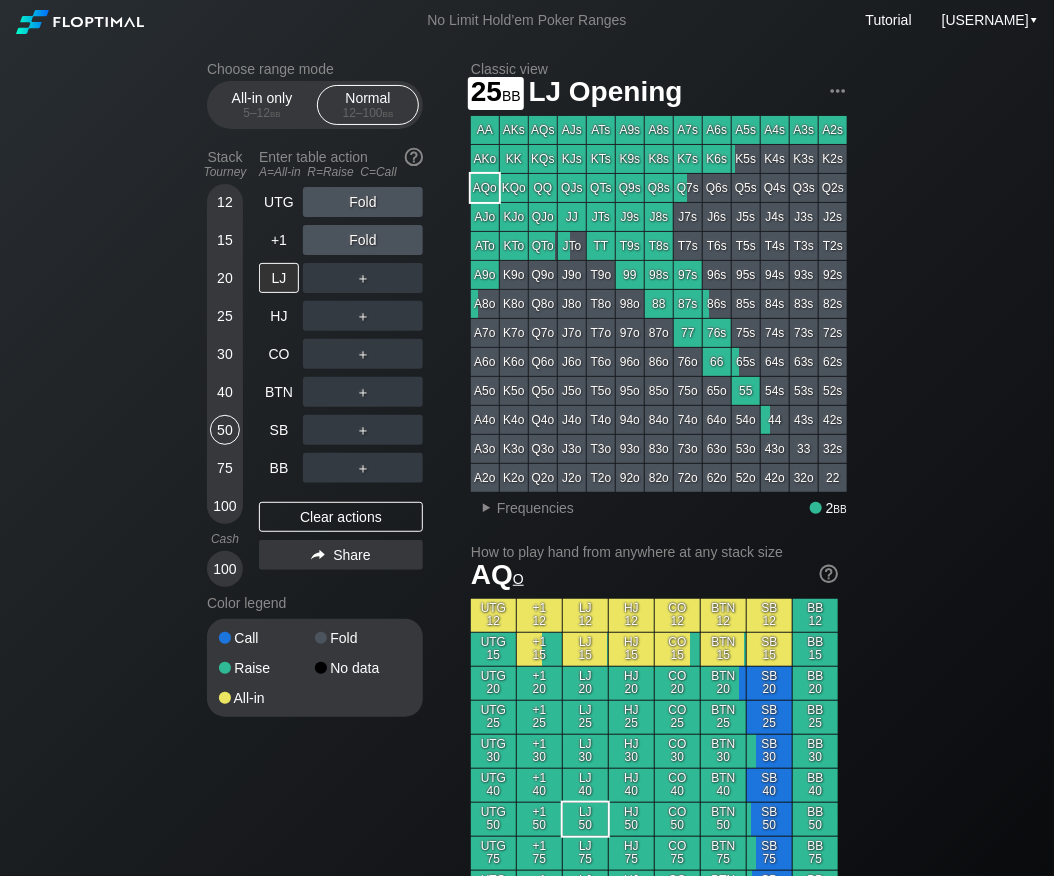 drag, startPoint x: 219, startPoint y: 316, endPoint x: 181, endPoint y: 308, distance: 38.832977 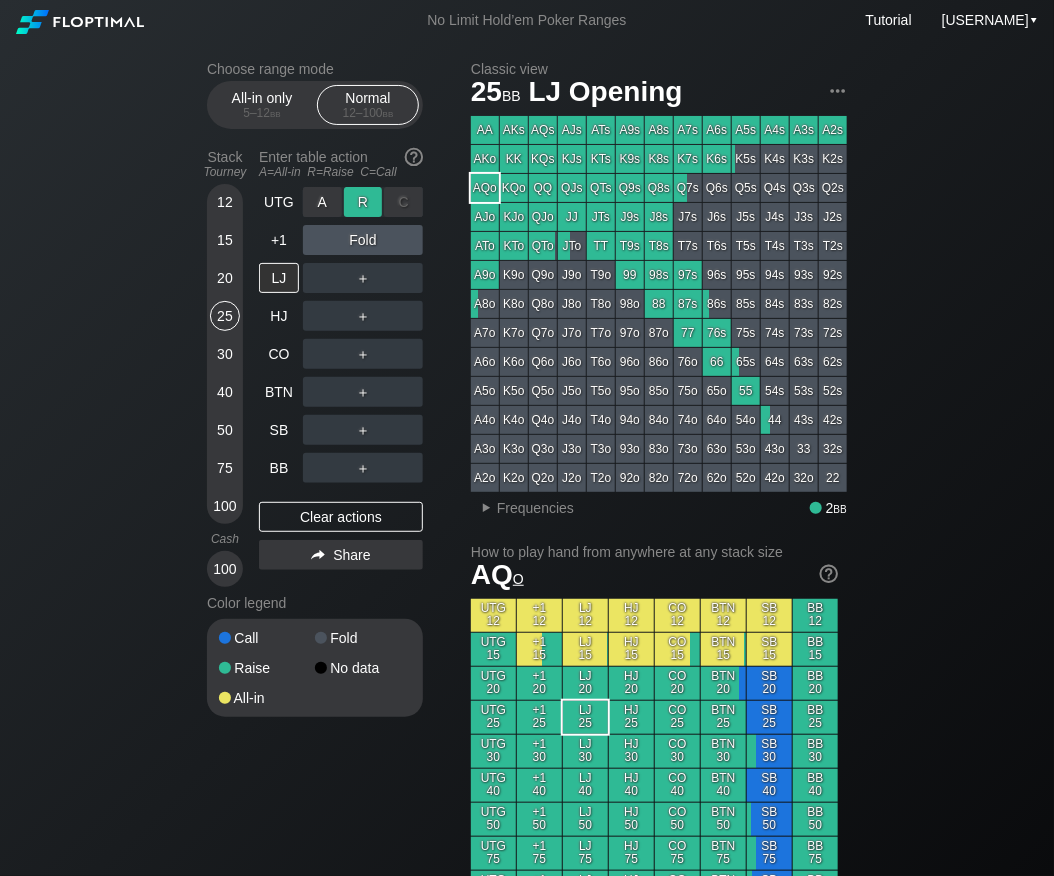 click on "R ✕" at bounding box center [363, 202] 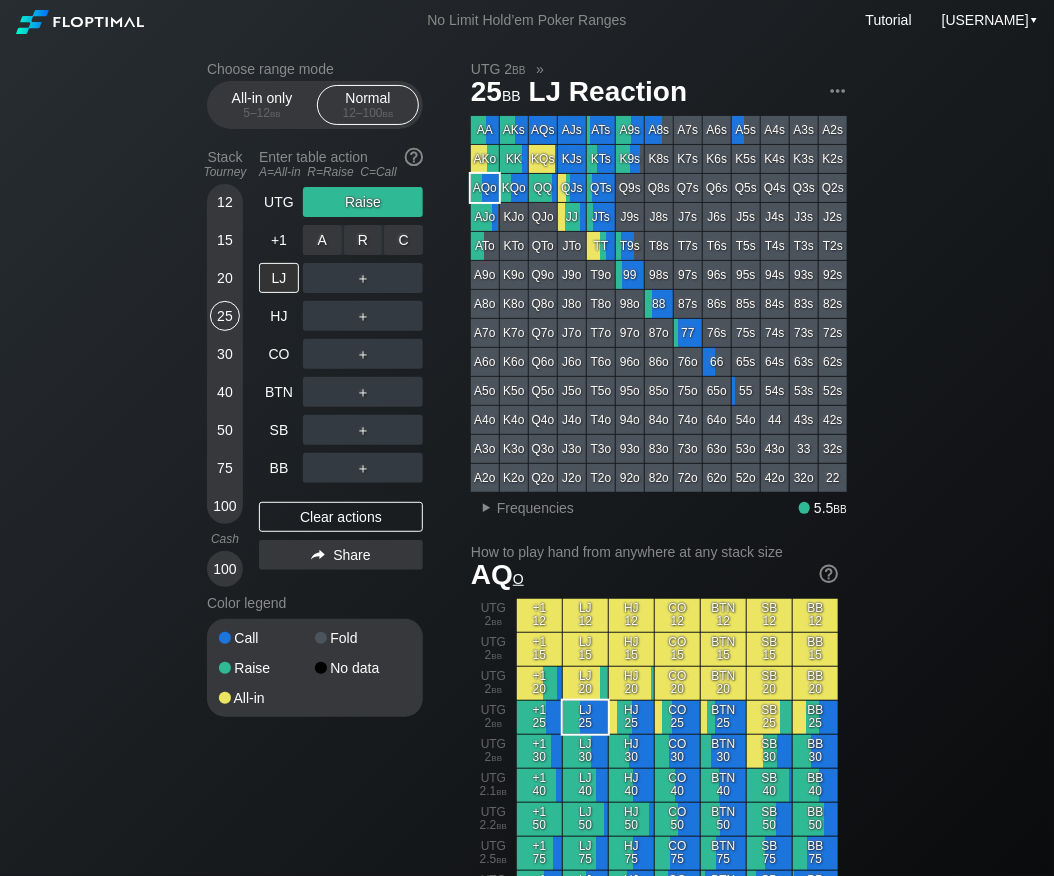 click on "R ✕" at bounding box center (363, 240) 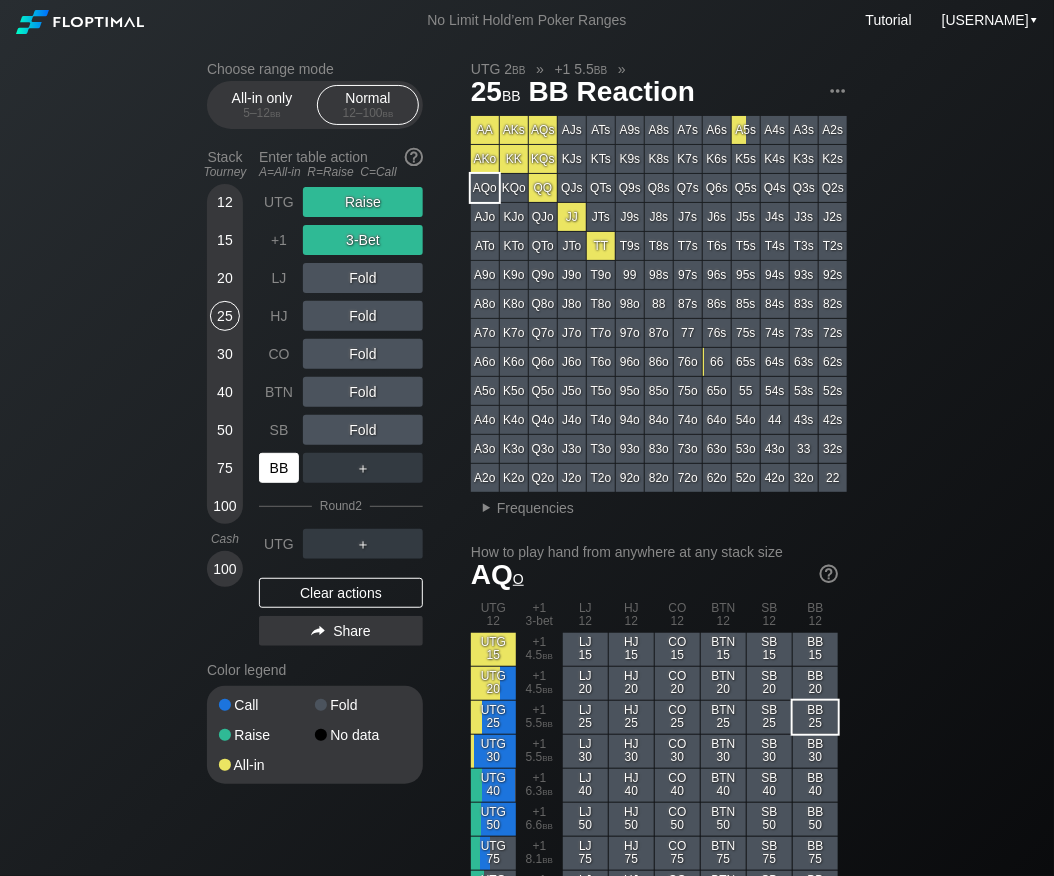 click on "BB" at bounding box center (279, 468) 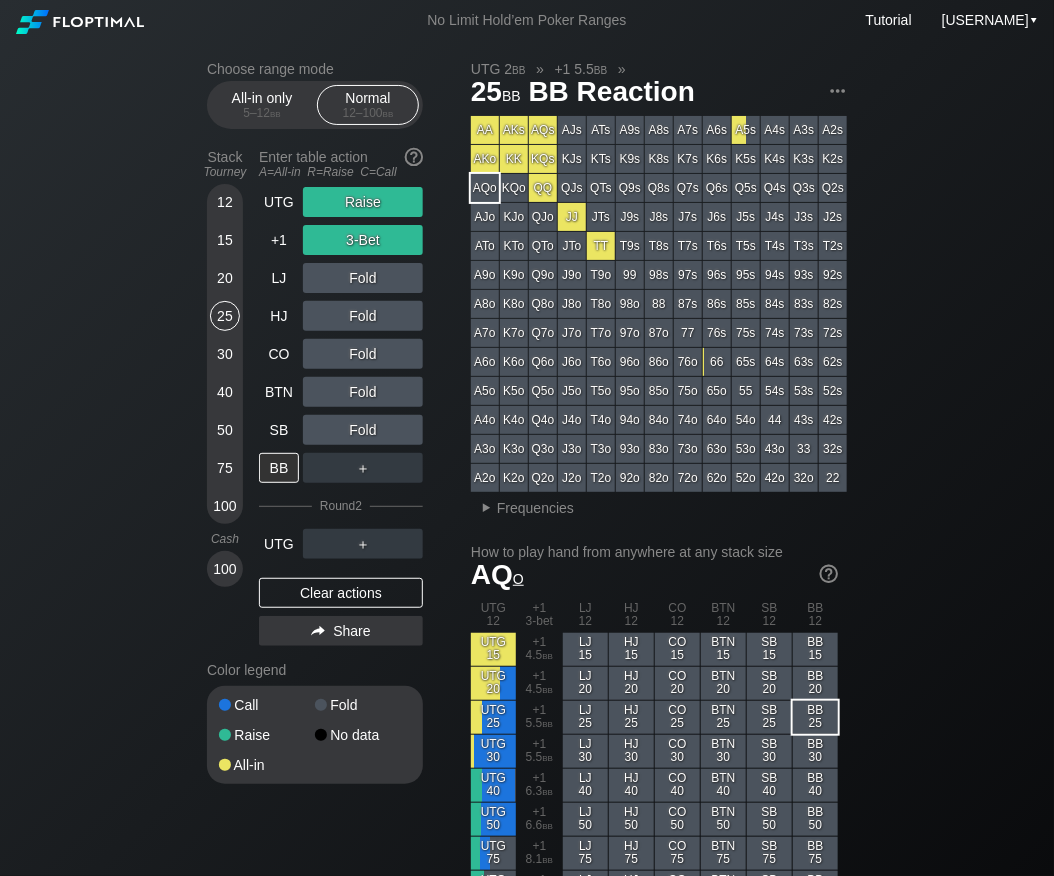 click on "Clear actions" at bounding box center [341, 593] 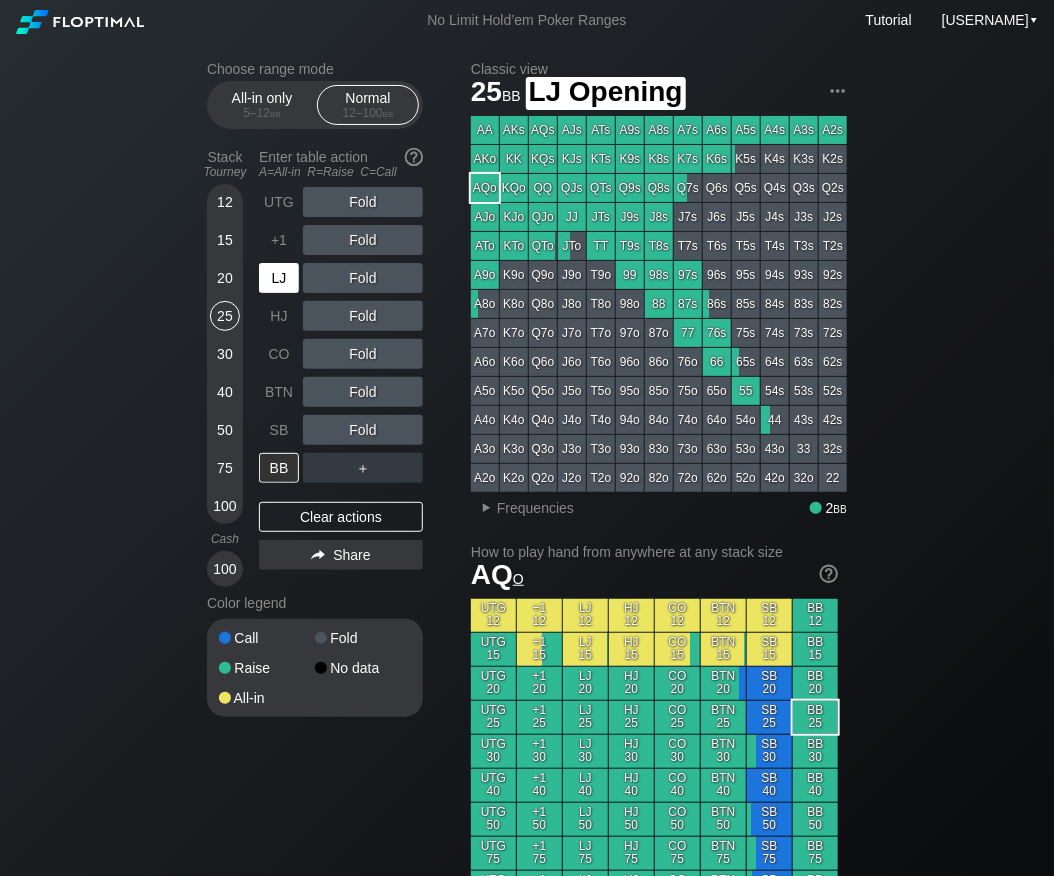 click on "LJ" at bounding box center (279, 278) 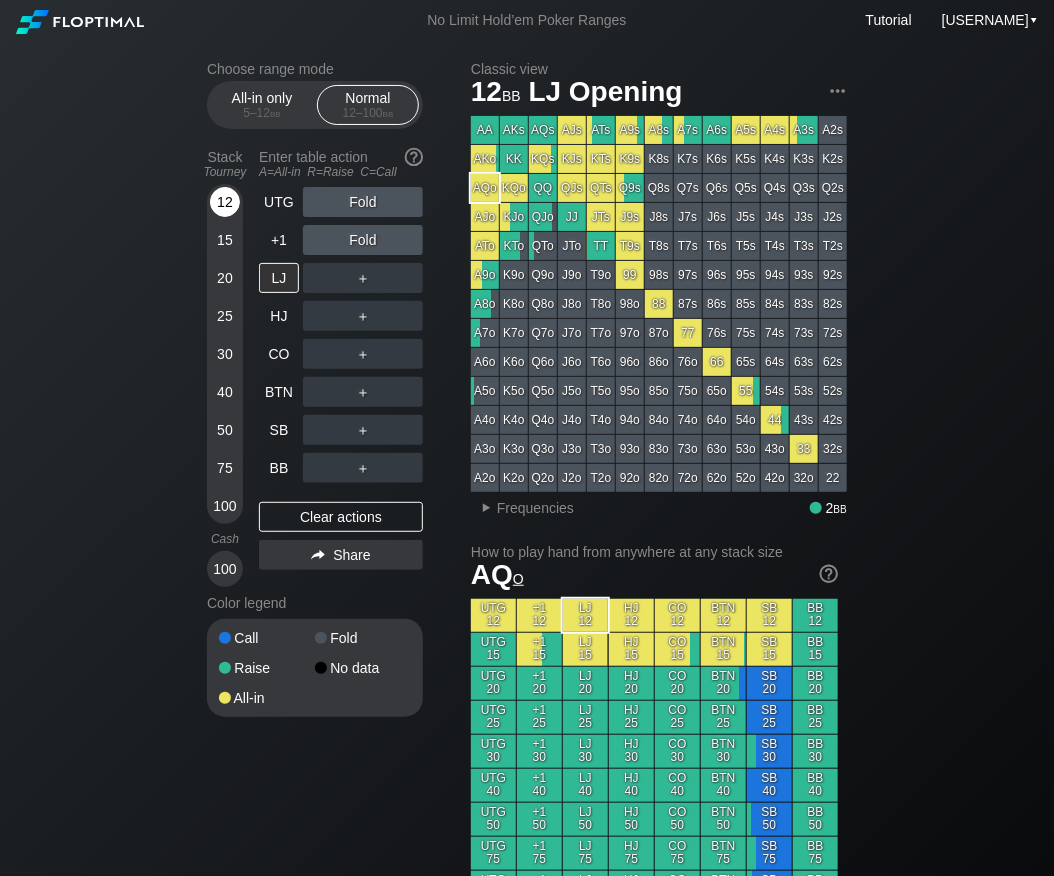click on "12" at bounding box center (225, 202) 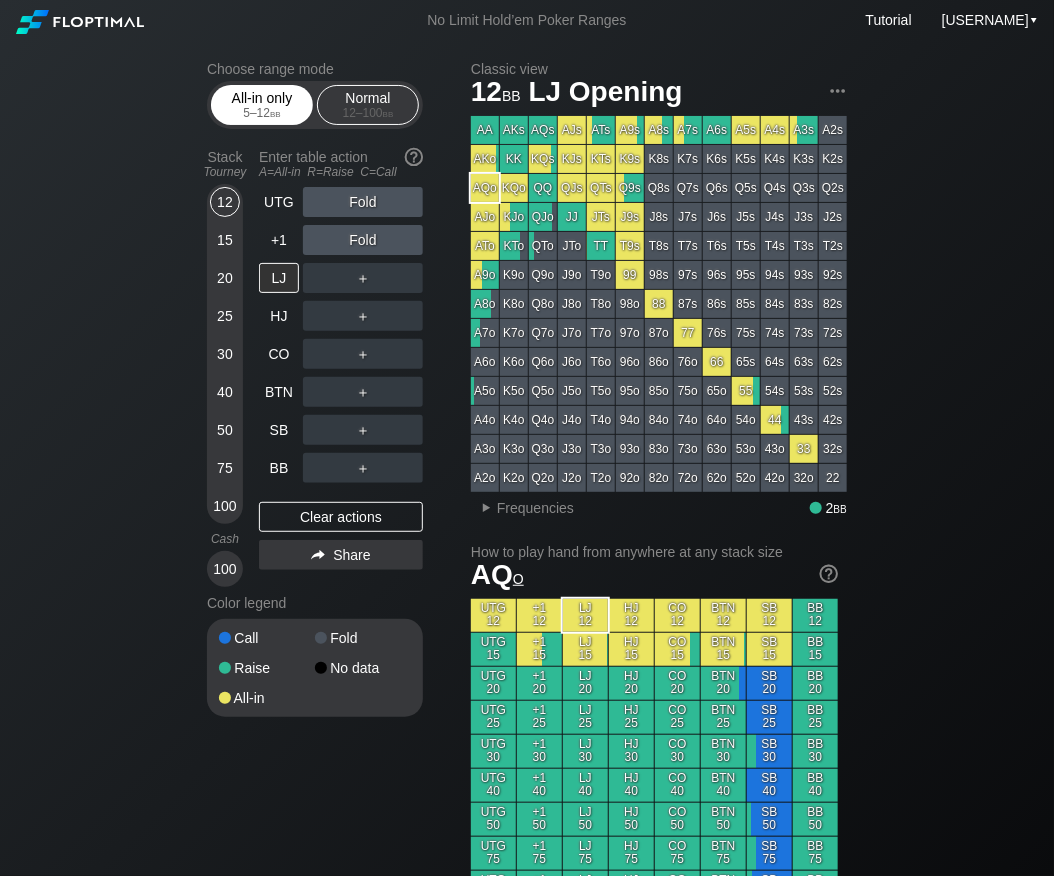 click on "5 – 12 bb" at bounding box center [262, 113] 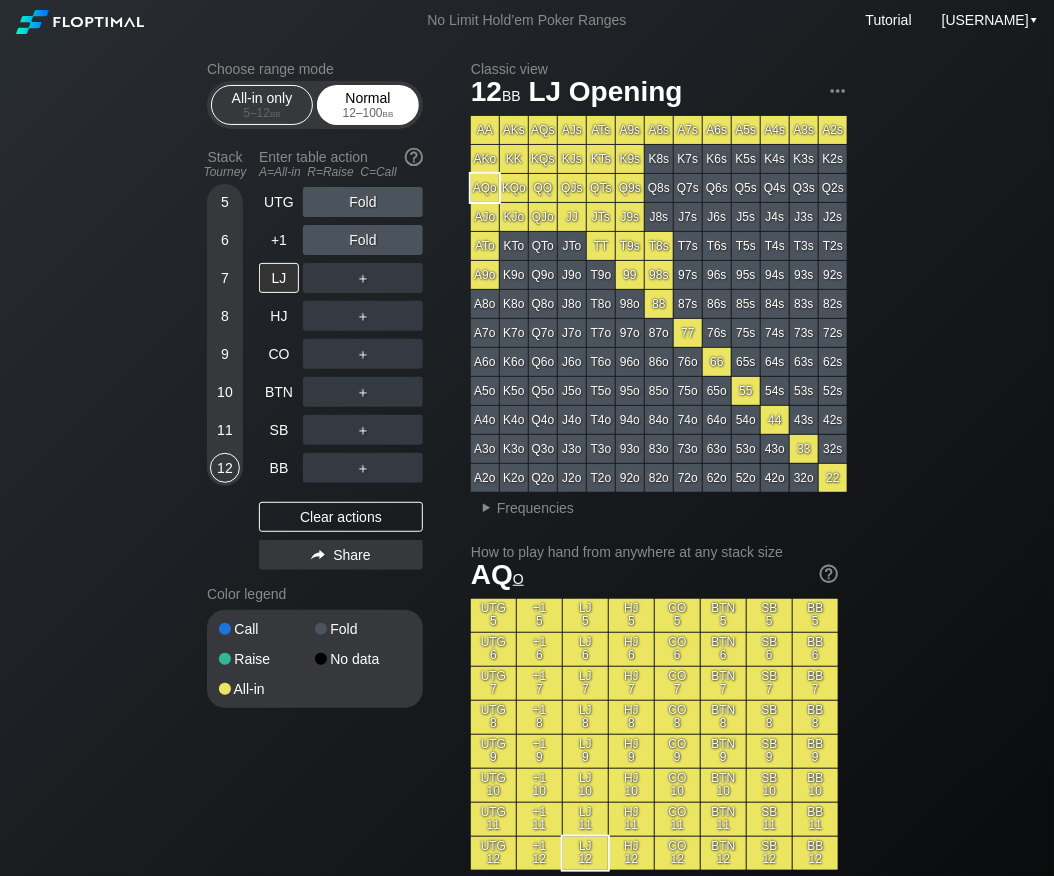 click on "12 – 100 bb" at bounding box center (368, 113) 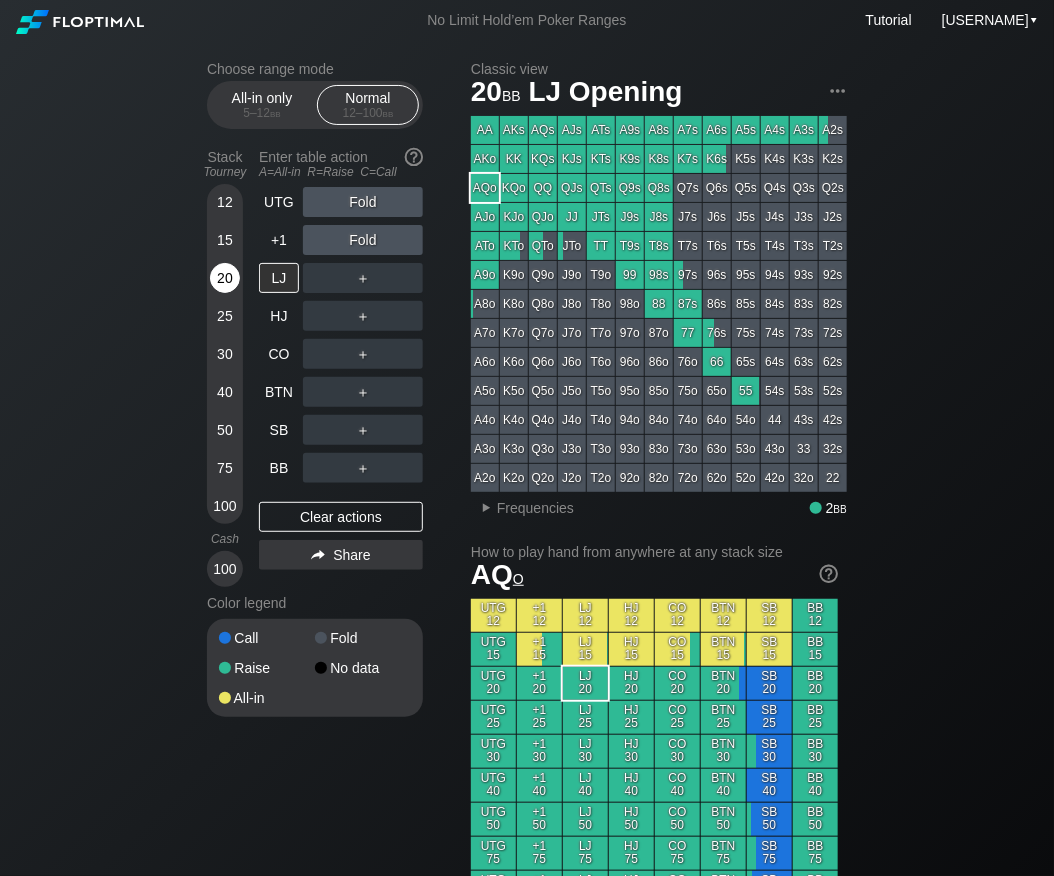 click on "20" at bounding box center (225, 278) 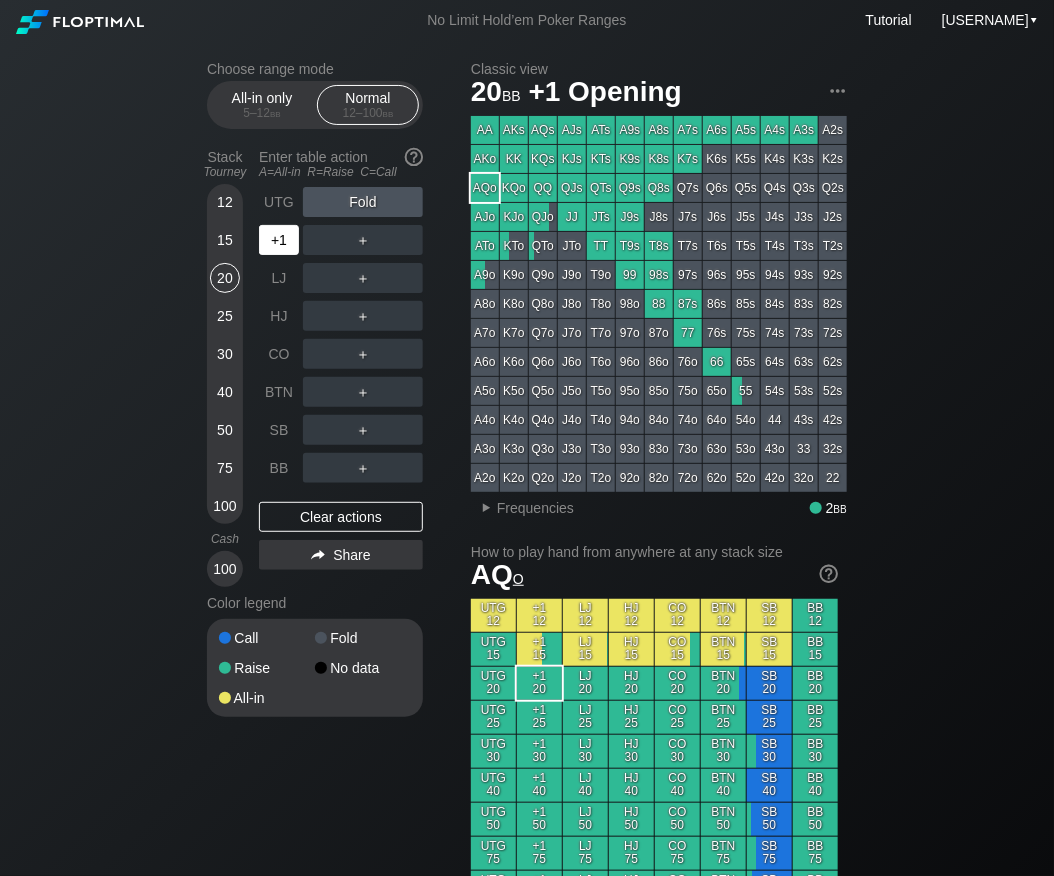 click on "+1" at bounding box center [279, 240] 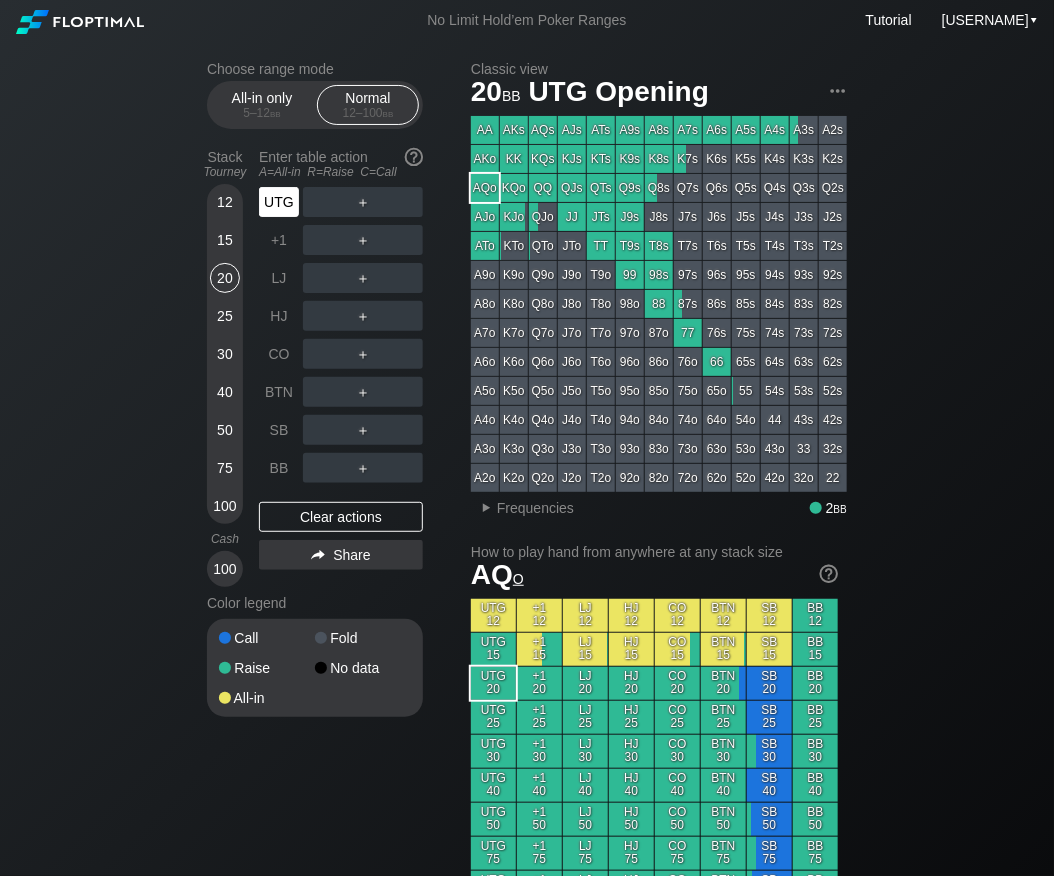 click on "UTG" at bounding box center (279, 202) 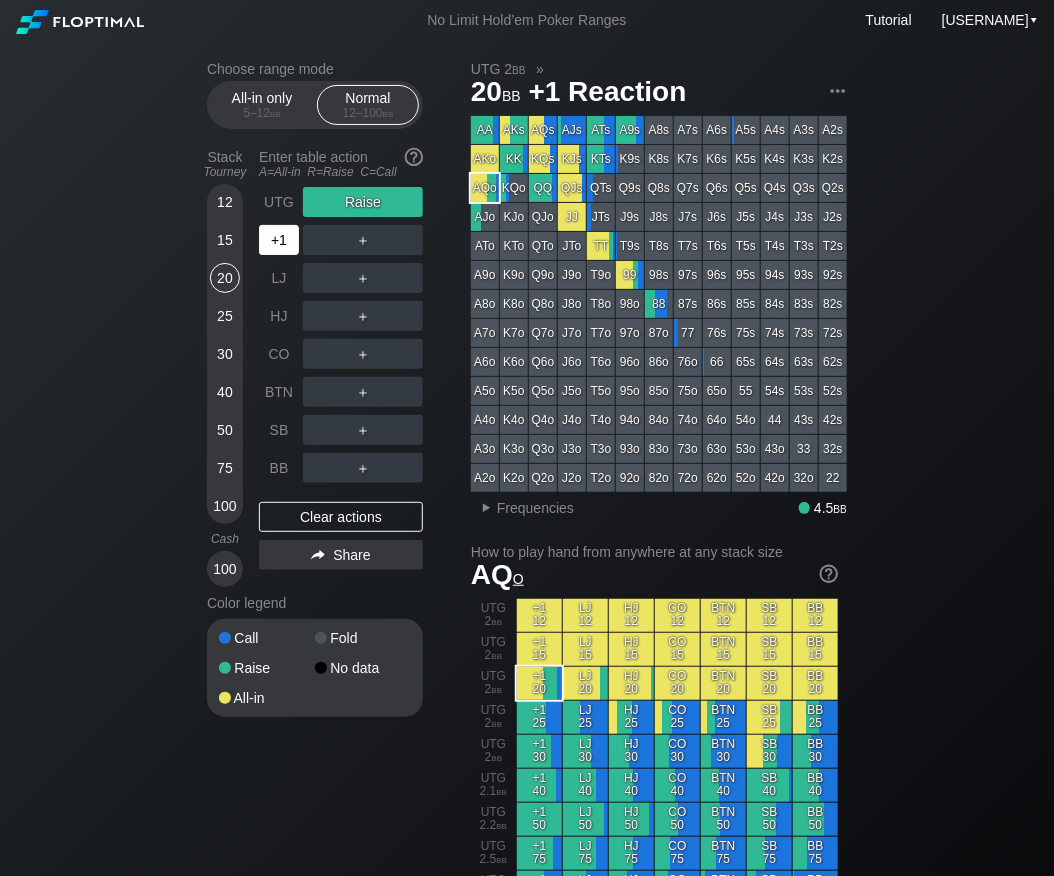 click on "+1" at bounding box center [279, 240] 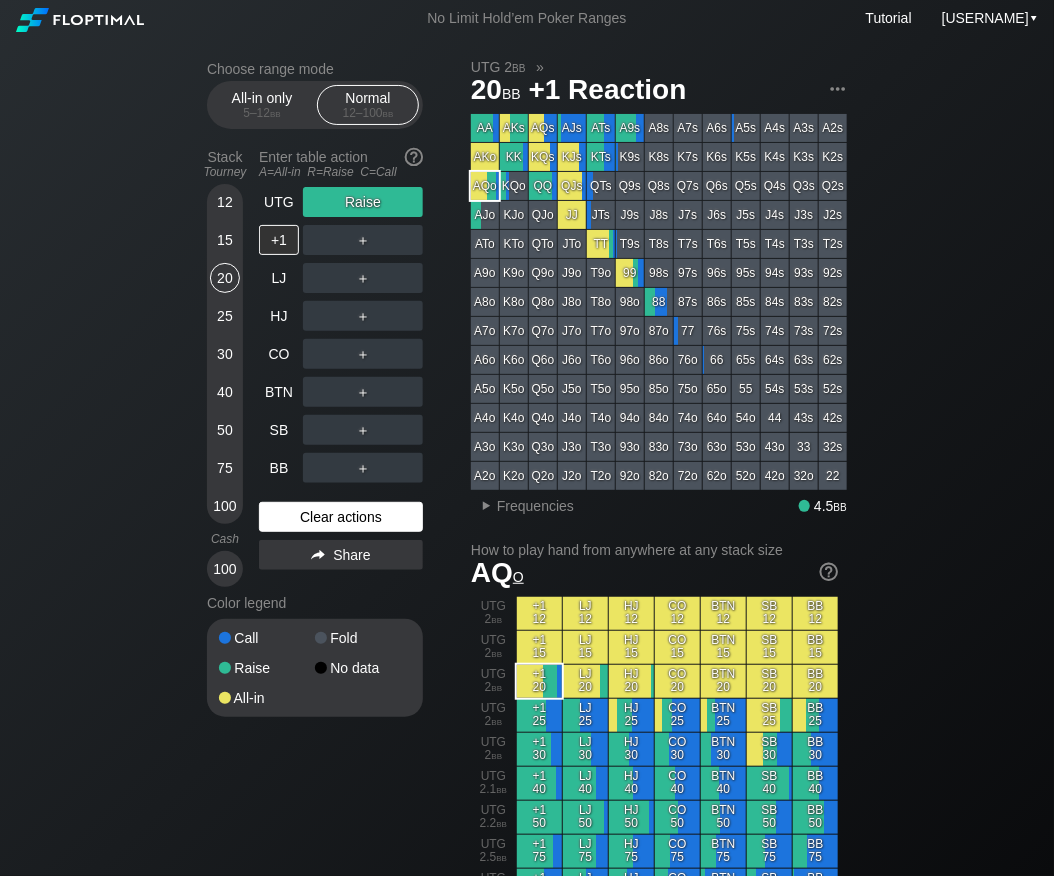 click on "Clear actions" at bounding box center [341, 517] 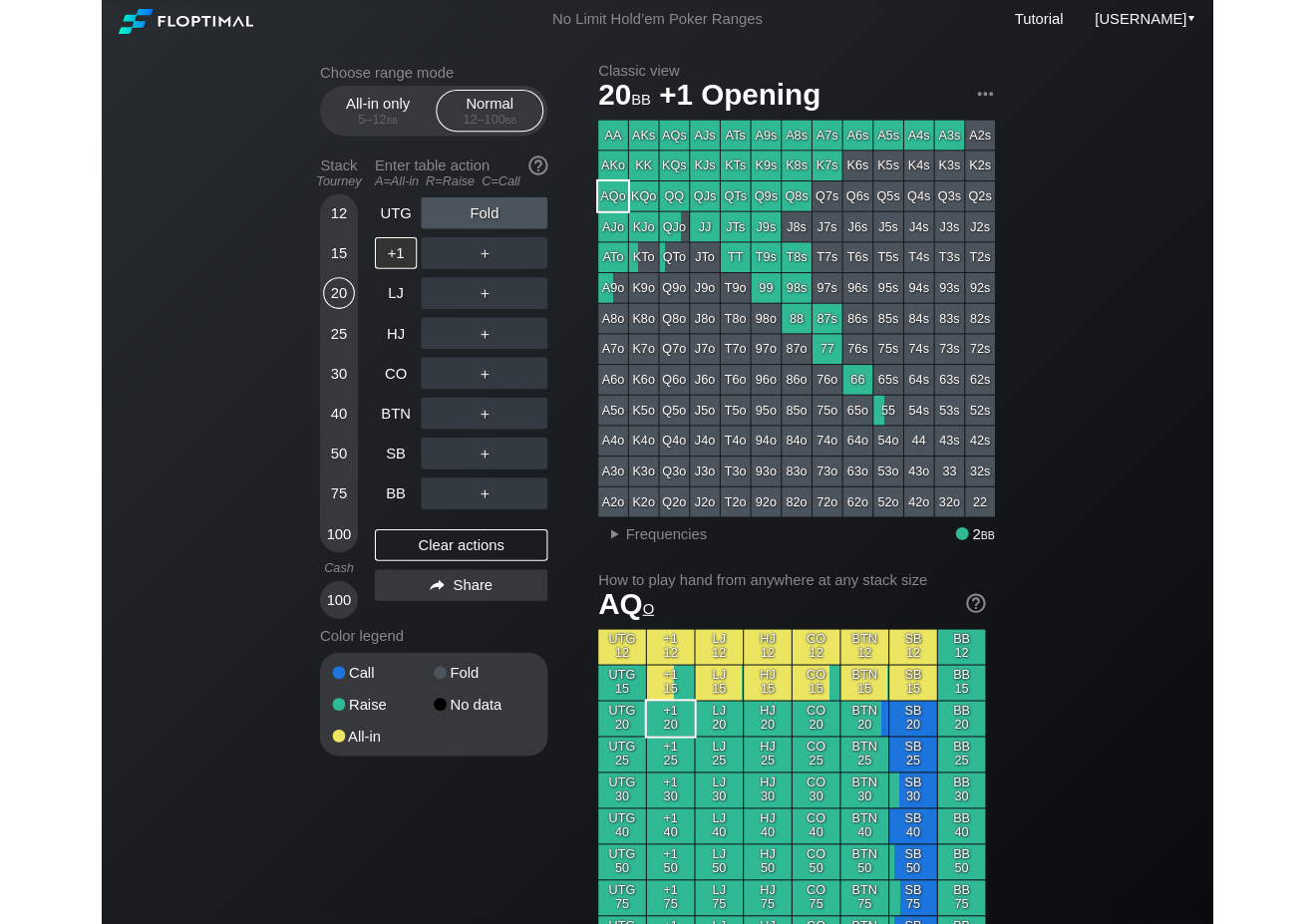 scroll, scrollTop: 4, scrollLeft: 0, axis: vertical 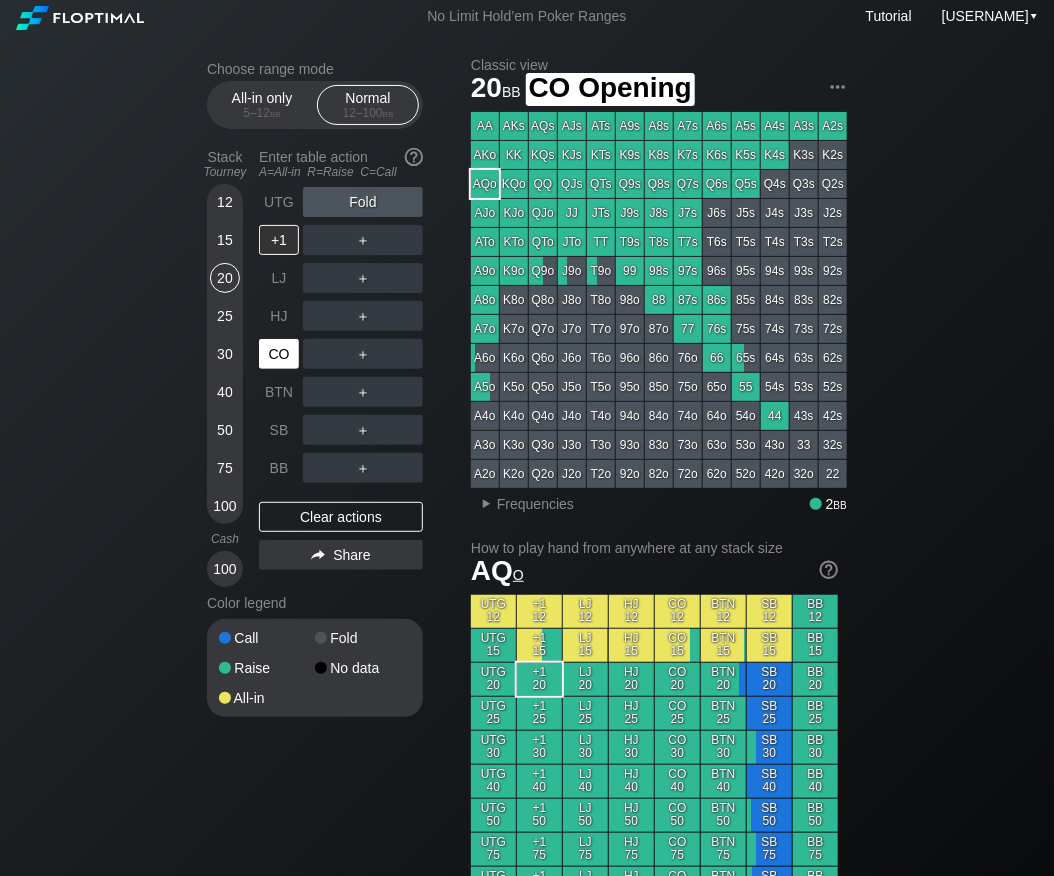 click on "CO" at bounding box center (279, 354) 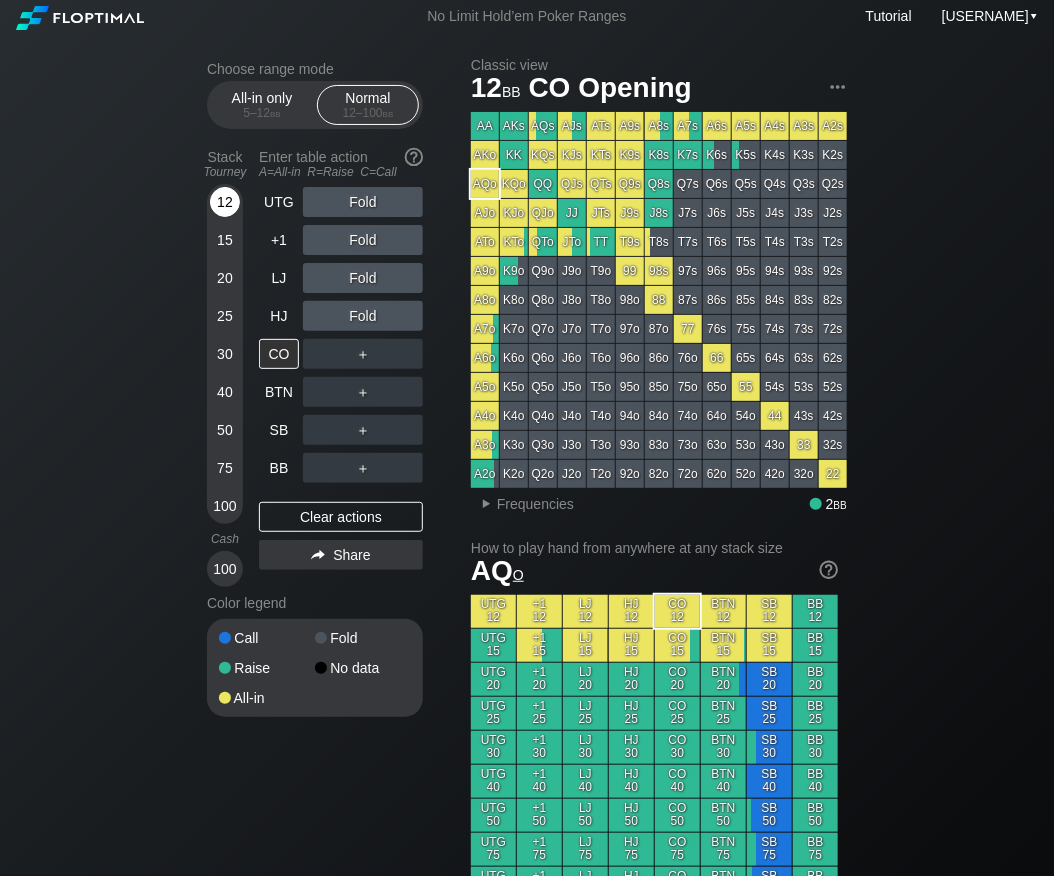 click on "12" at bounding box center [225, 202] 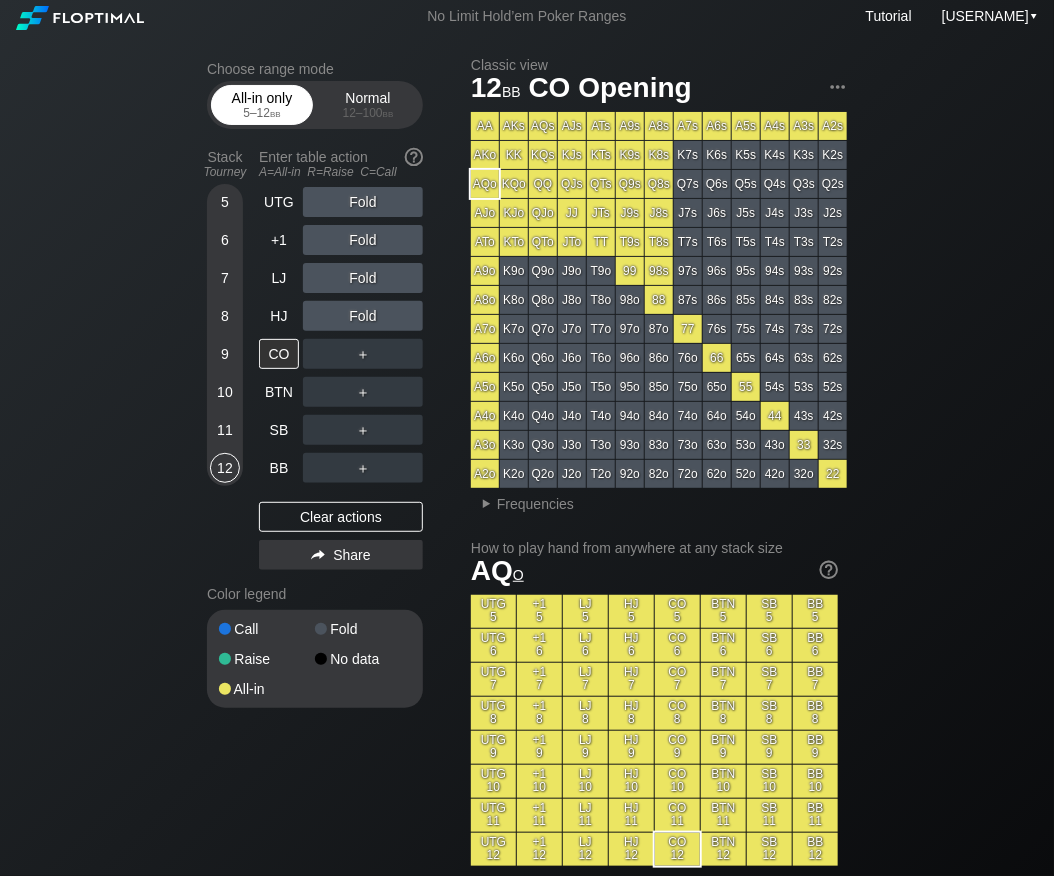 click on "5 – 12 bb" at bounding box center (262, 113) 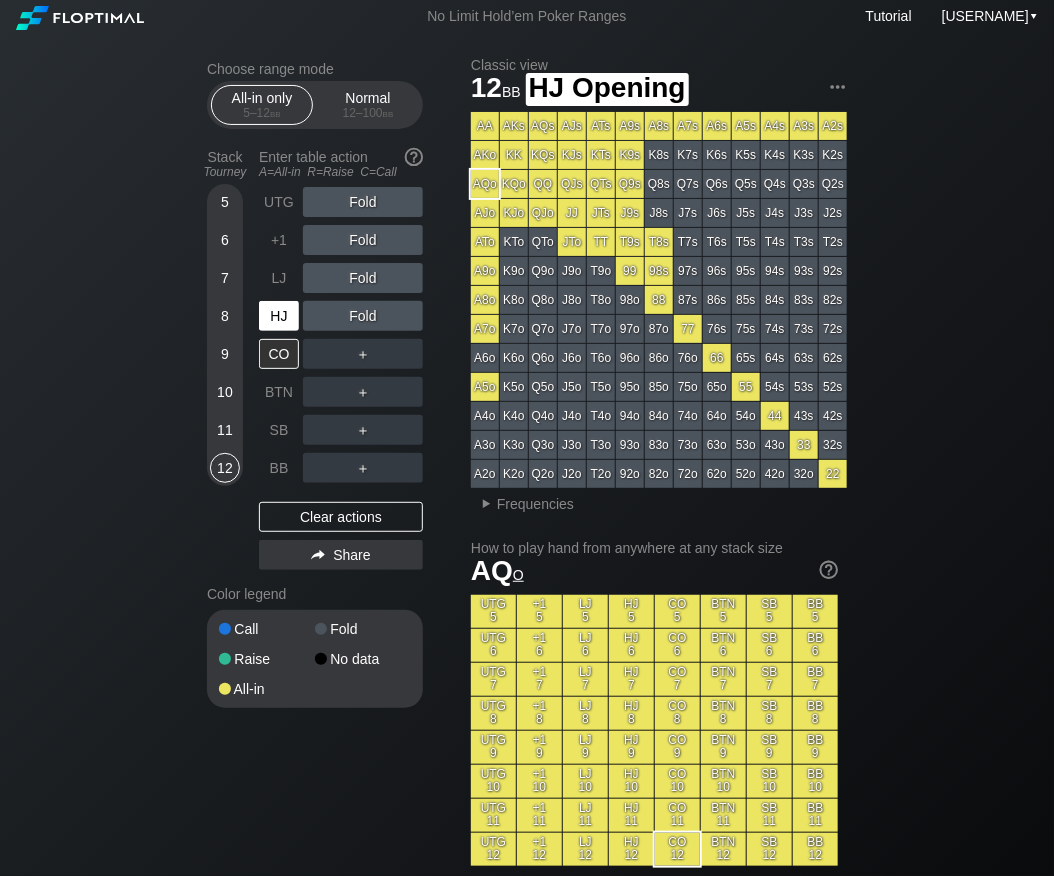 click on "HJ" at bounding box center [279, 316] 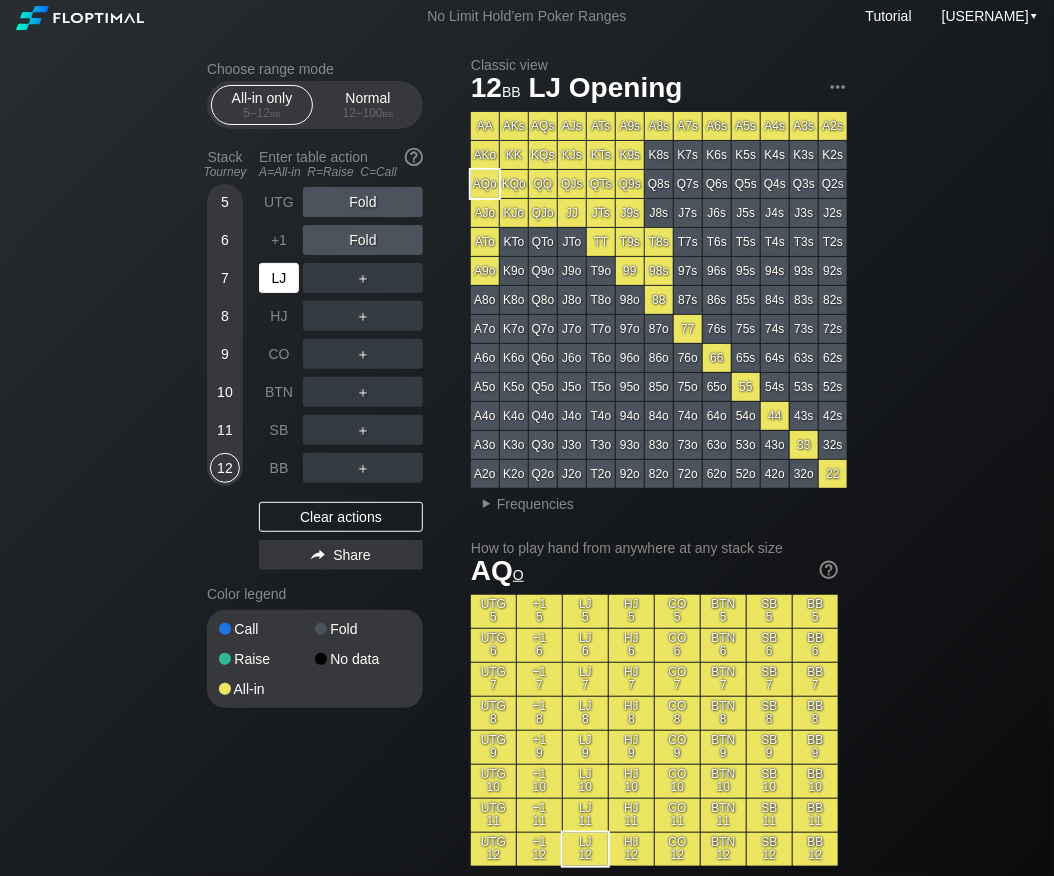 click on "LJ" at bounding box center [279, 278] 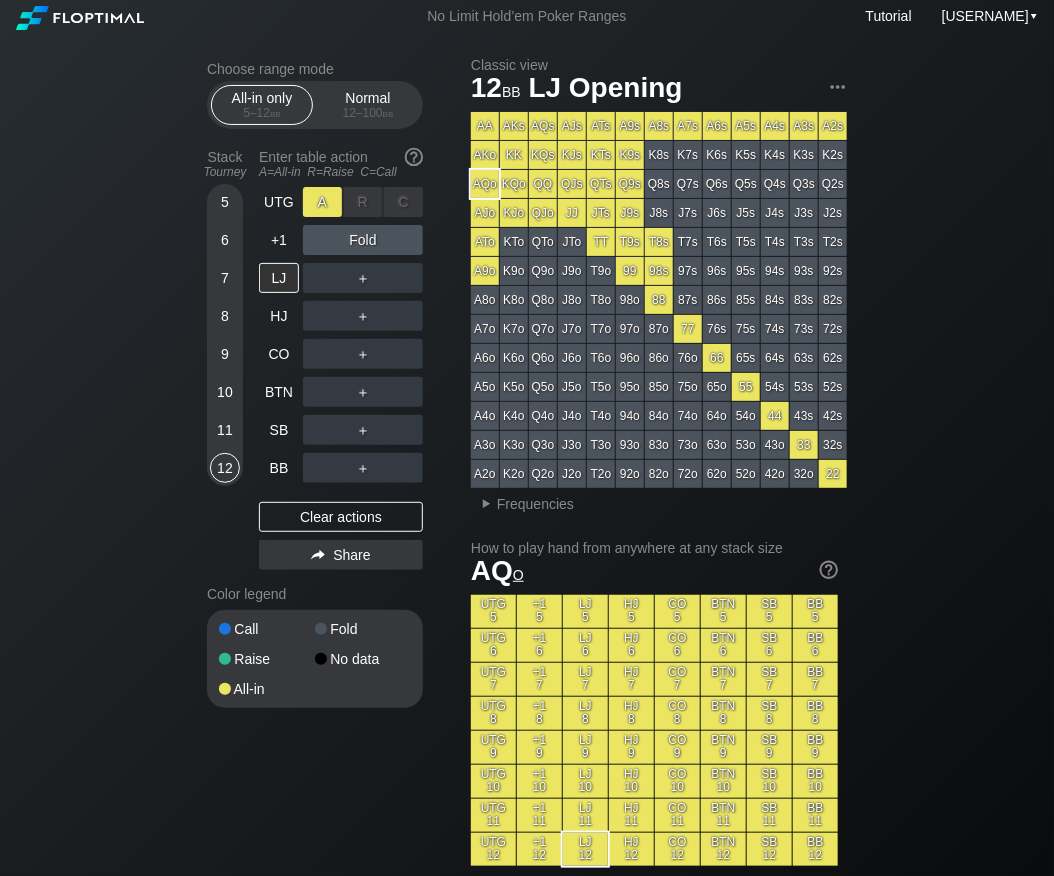 click on "A ✕" at bounding box center (322, 202) 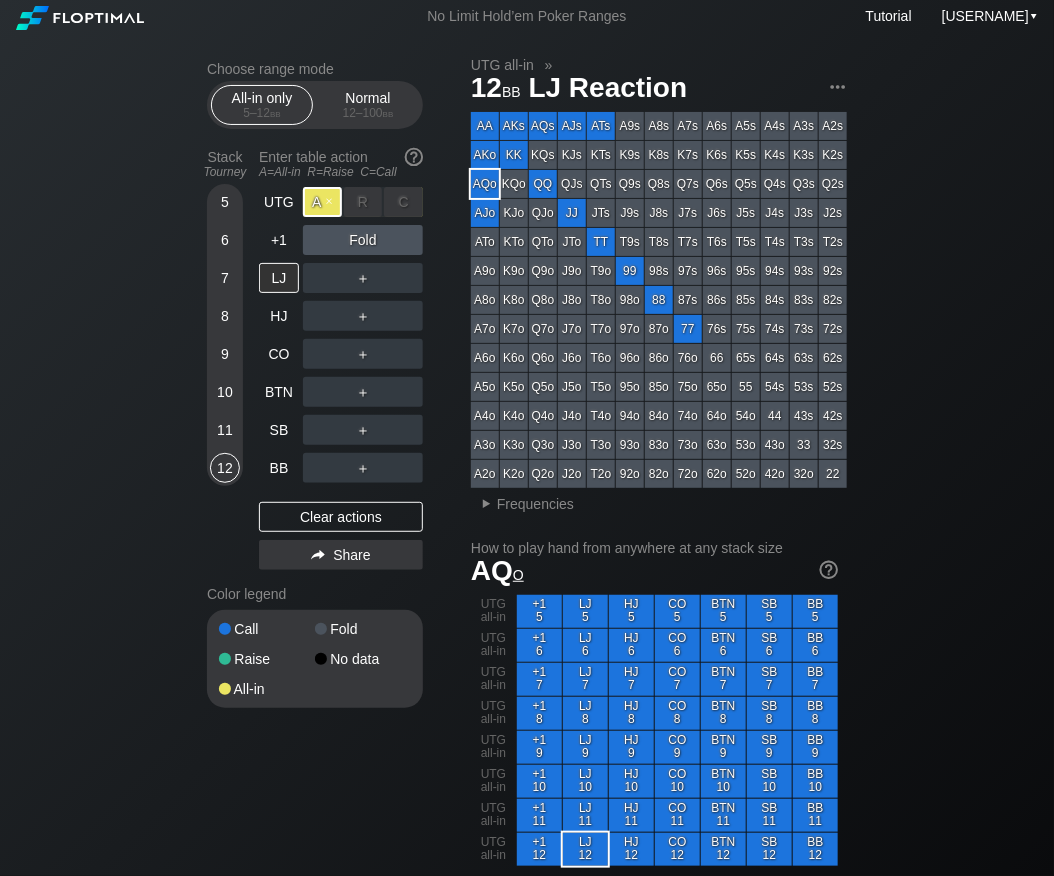 click on "A ✕" at bounding box center [322, 202] 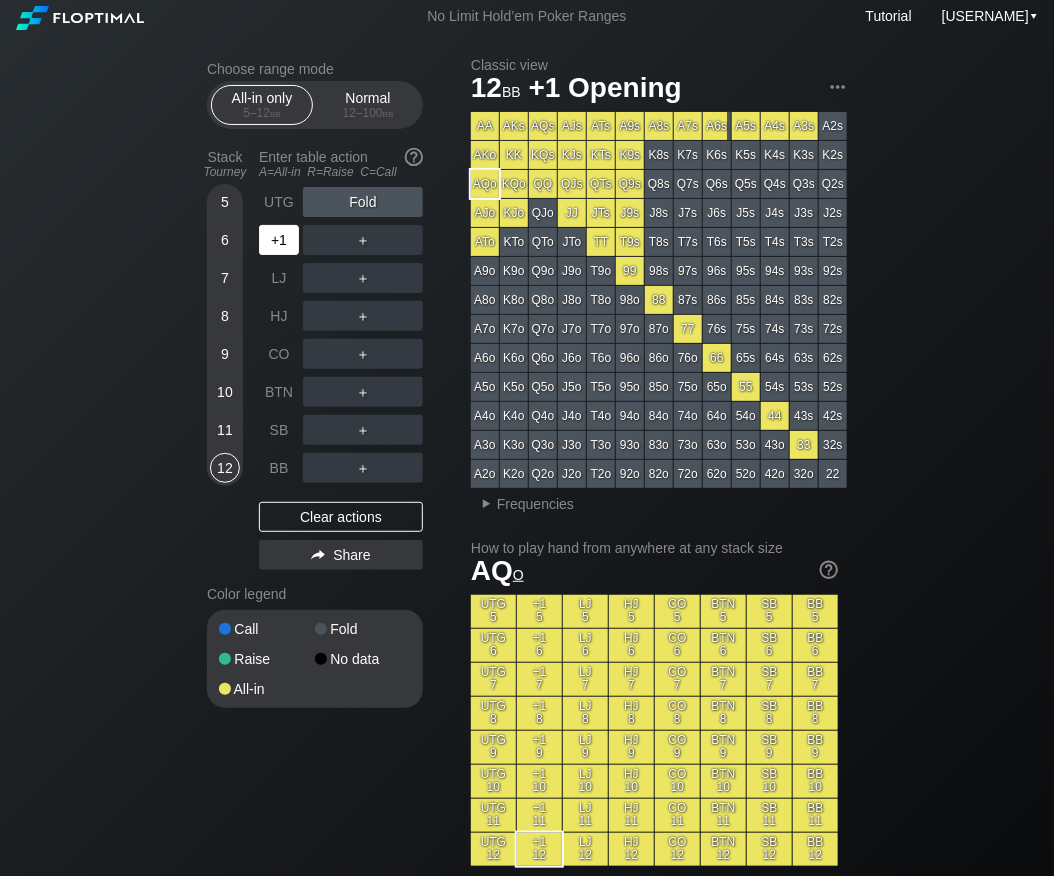 click on "+1" at bounding box center [279, 240] 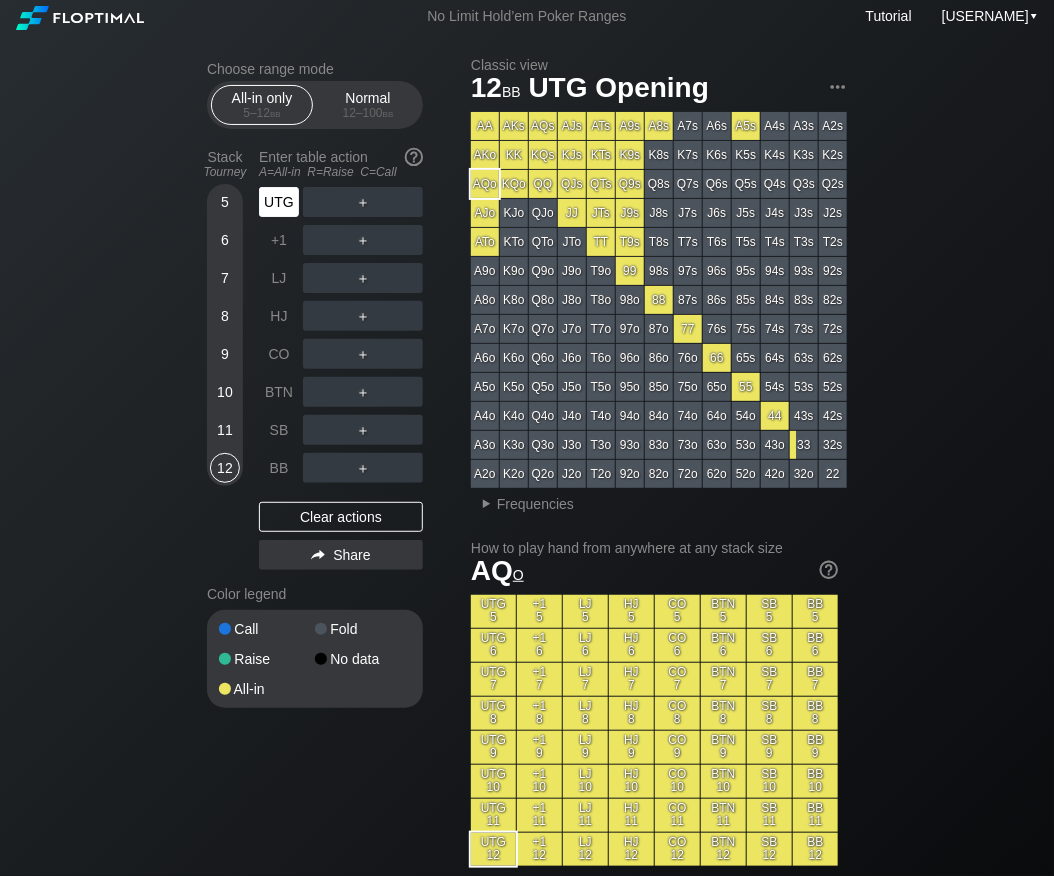 click on "UTG" at bounding box center (279, 202) 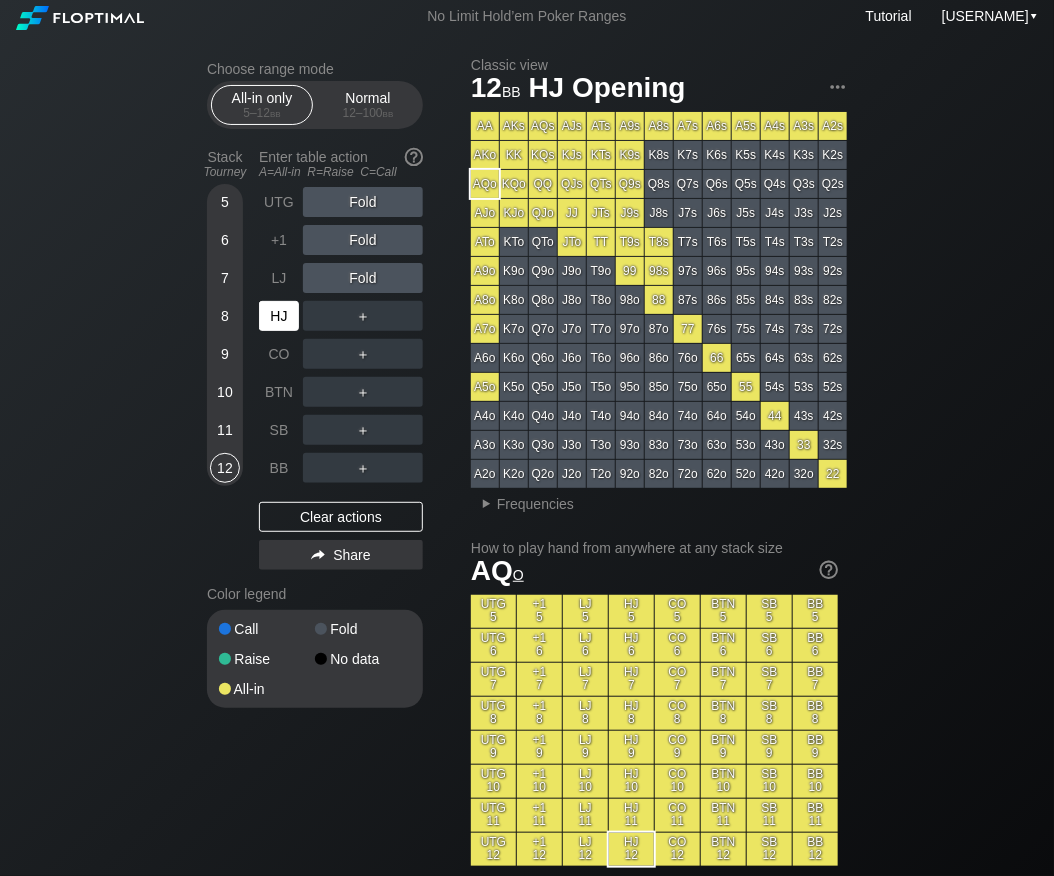 click on "HJ" at bounding box center [279, 316] 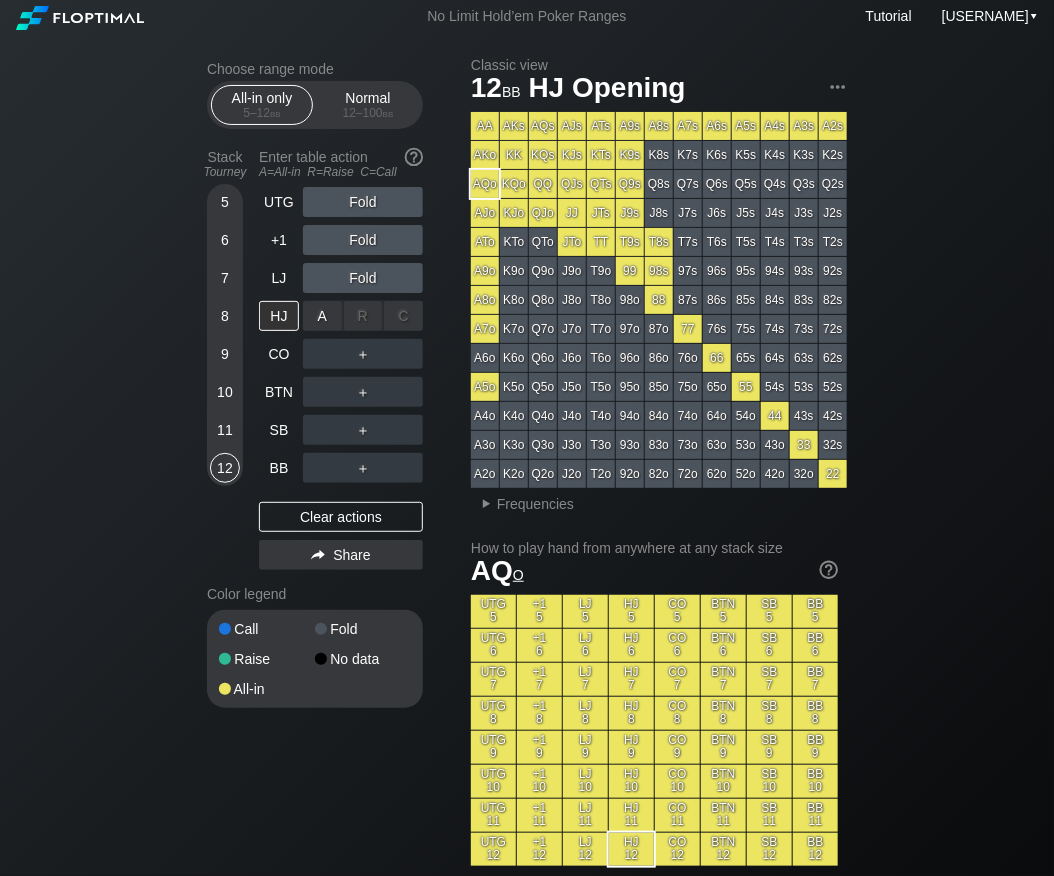 click on "A ✕" at bounding box center [322, 316] 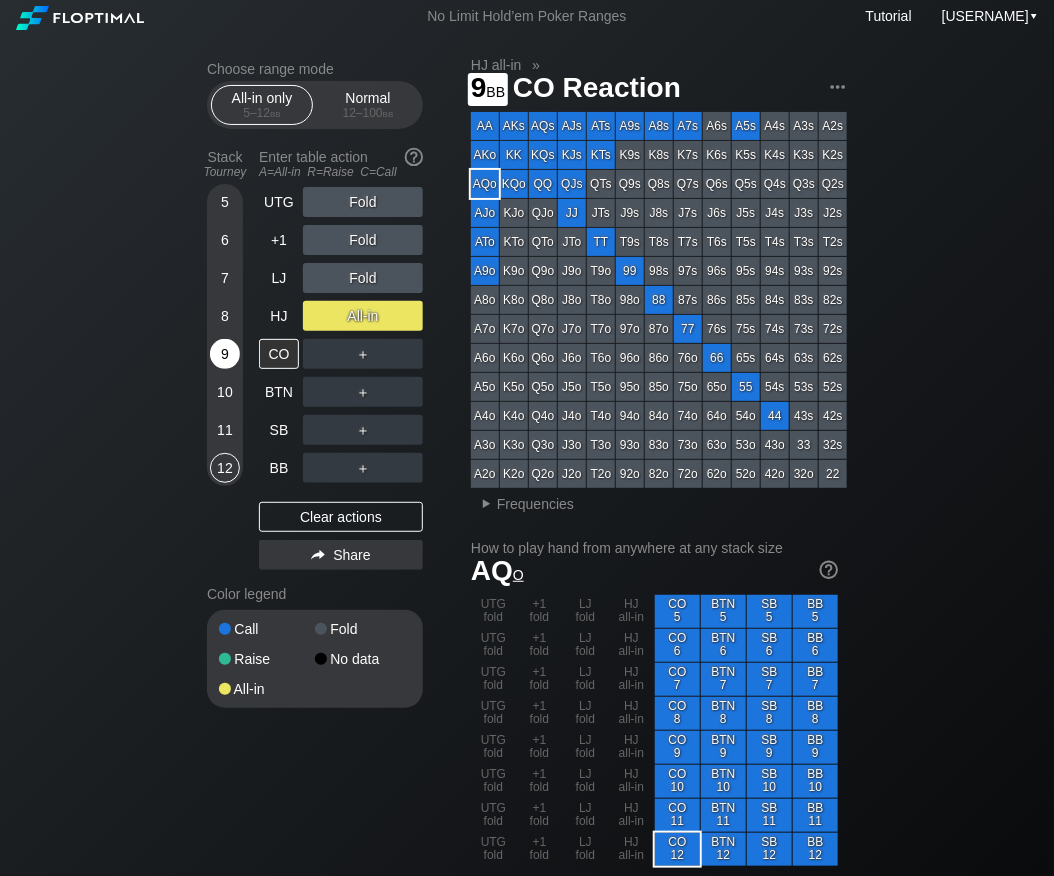 click on "9" at bounding box center [225, 354] 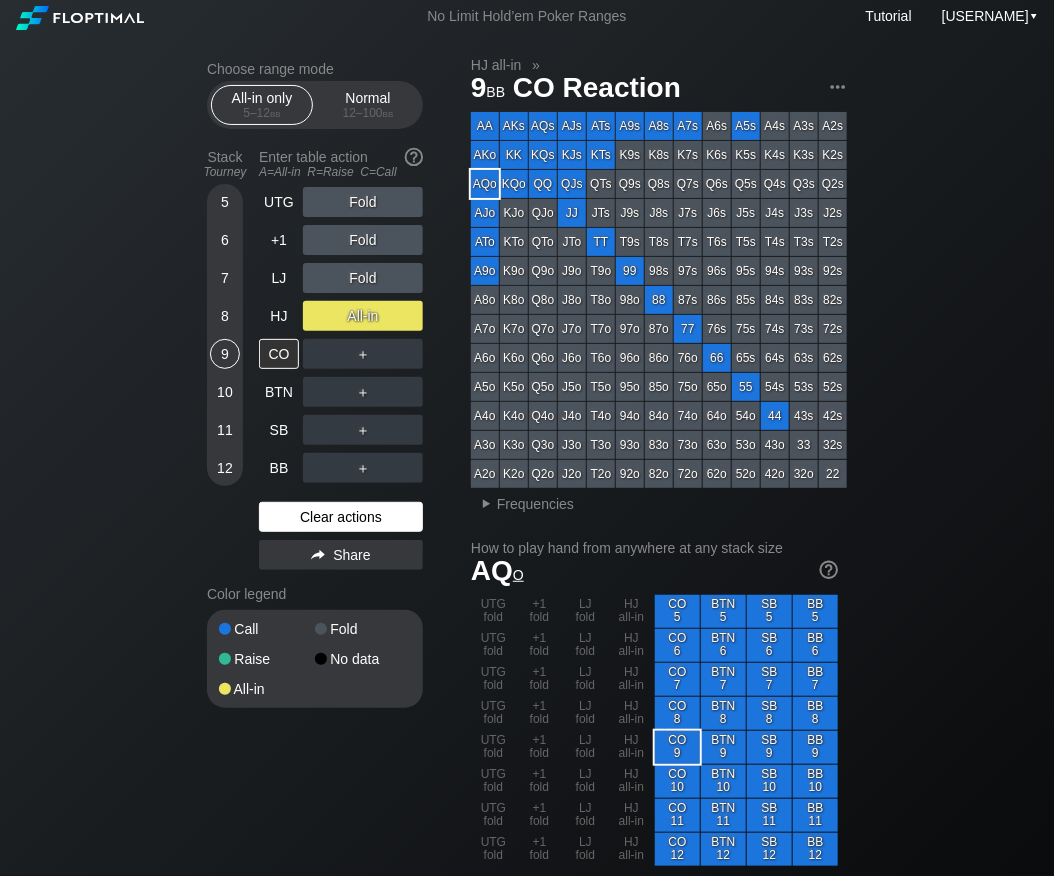 click on "Clear actions" at bounding box center (341, 517) 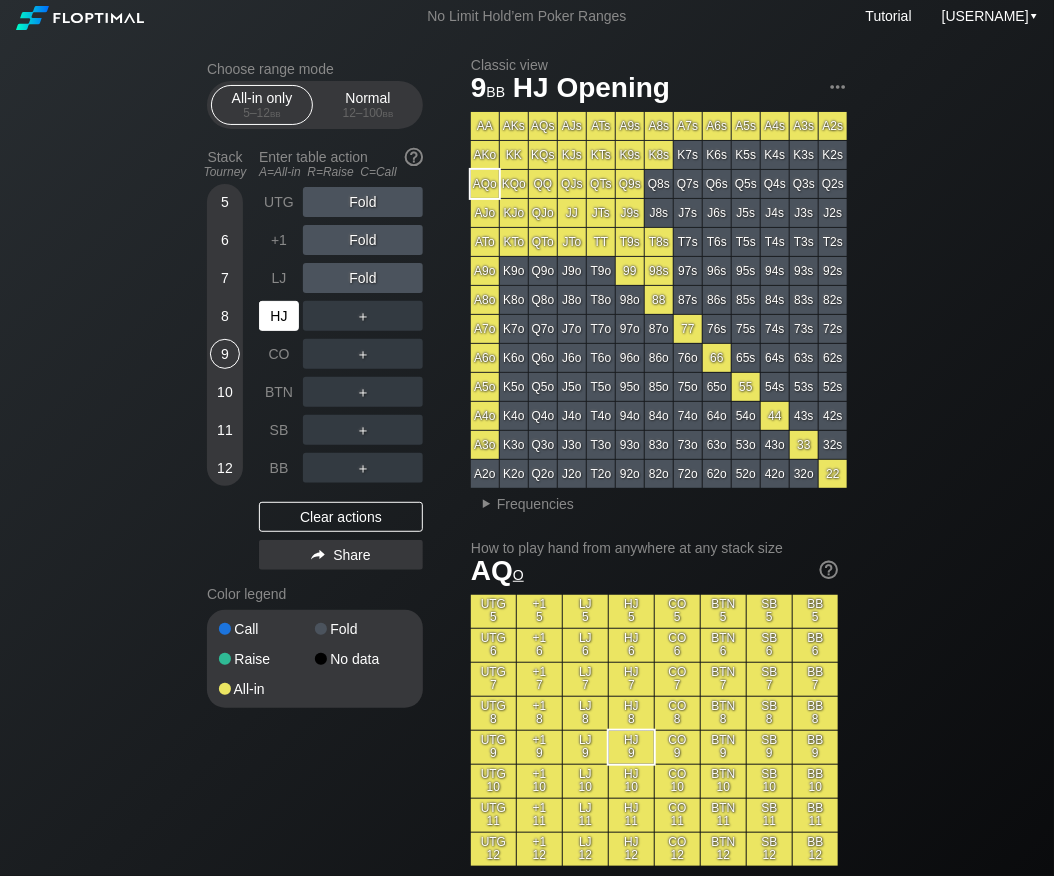 click on "HJ" at bounding box center (279, 316) 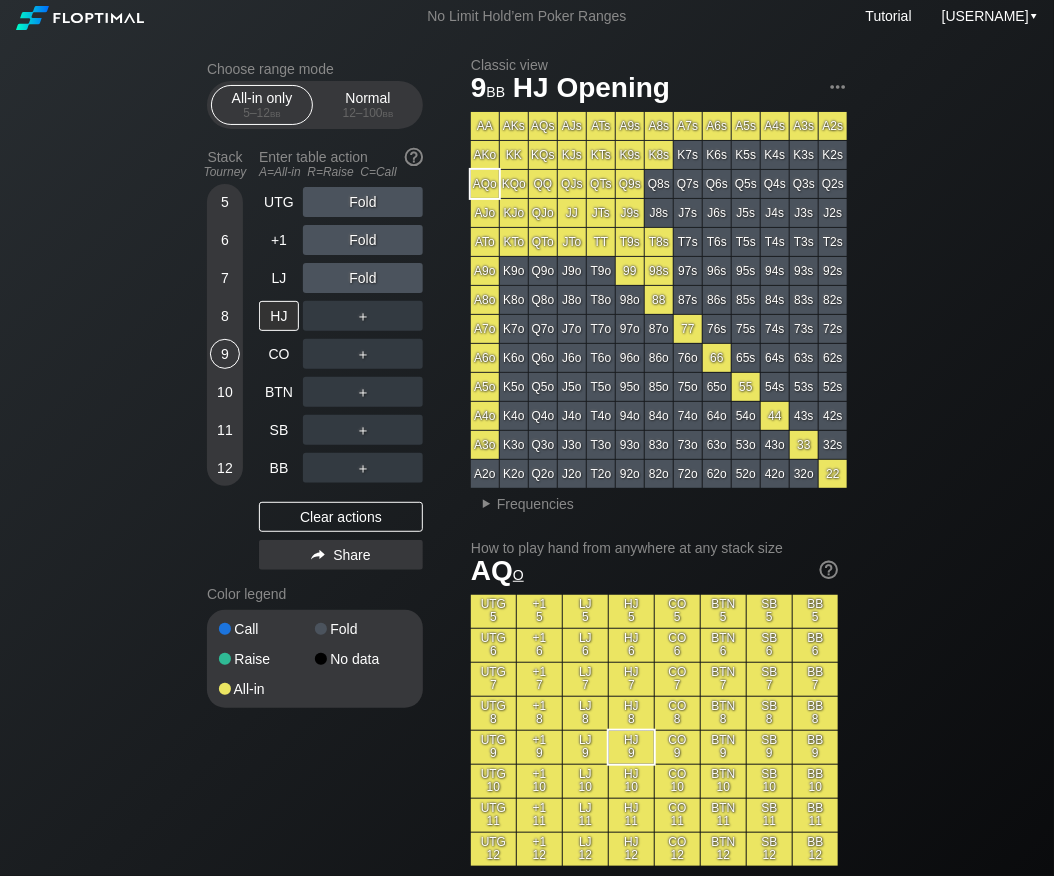 drag, startPoint x: 121, startPoint y: 439, endPoint x: 133, endPoint y: 425, distance: 18.439089 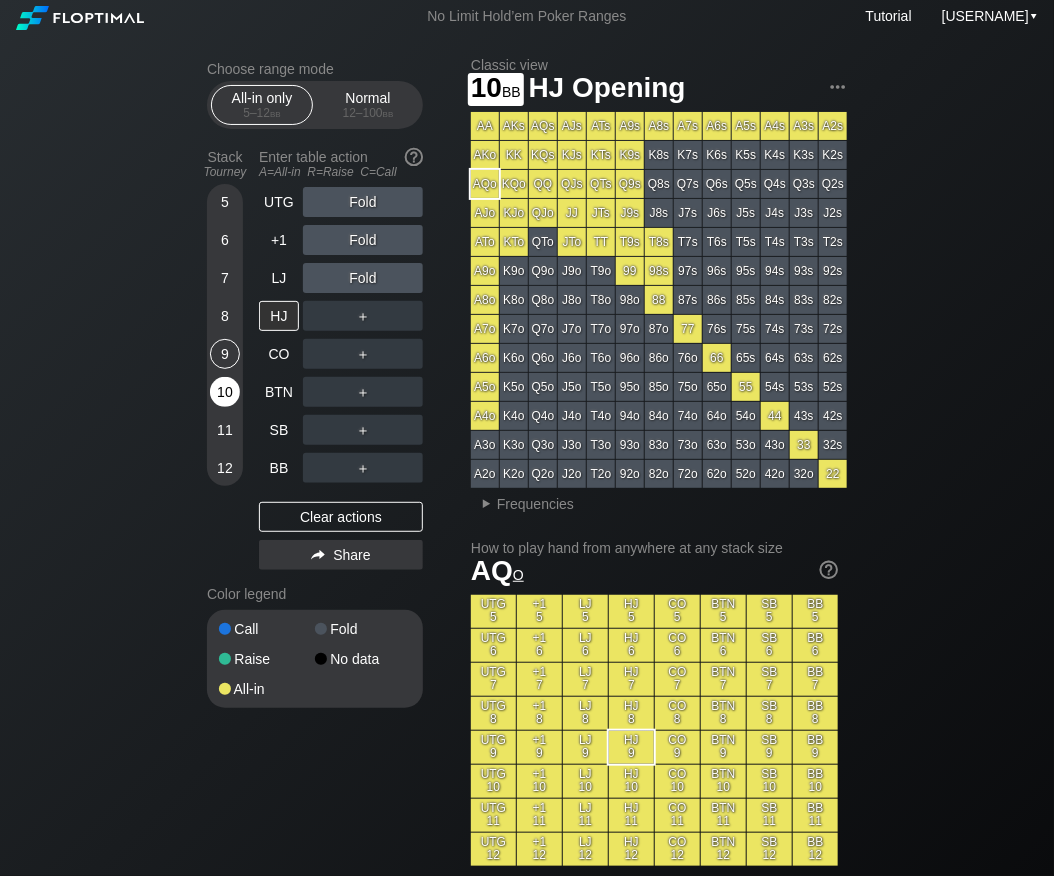 click on "10" at bounding box center (225, 392) 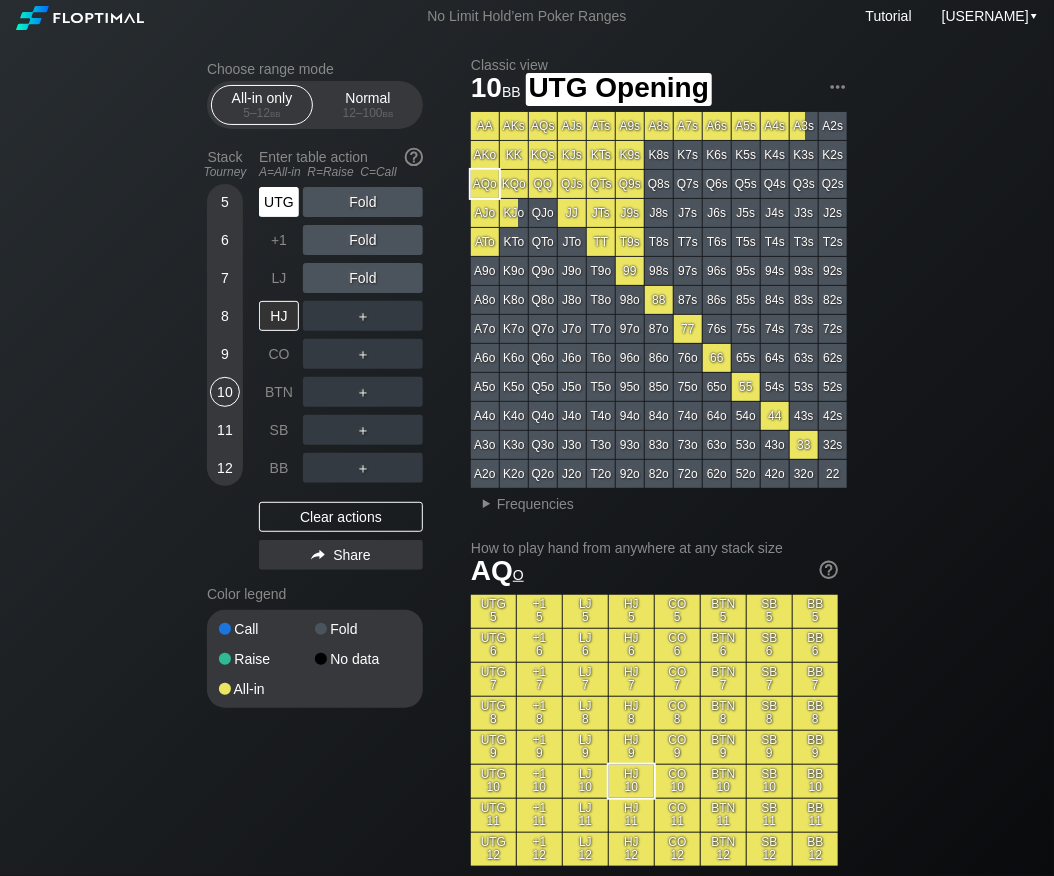 click on "UTG" at bounding box center [279, 202] 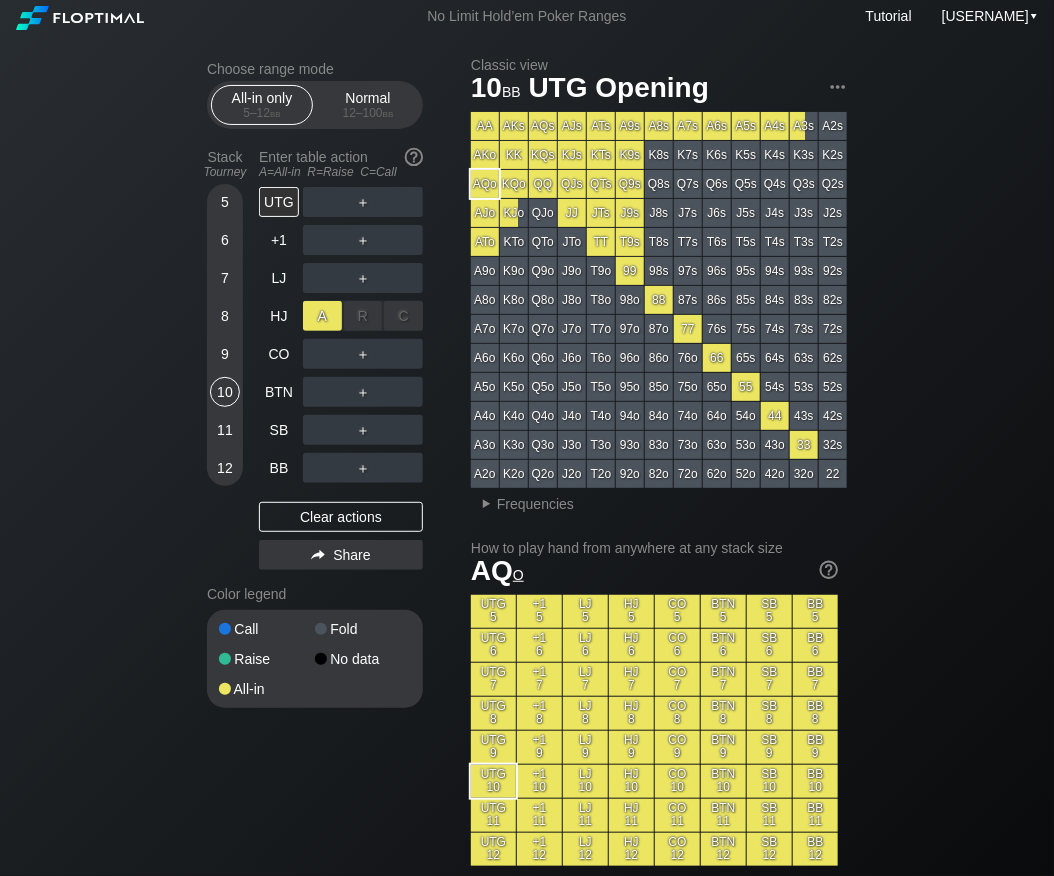 click on "A ✕" at bounding box center [322, 316] 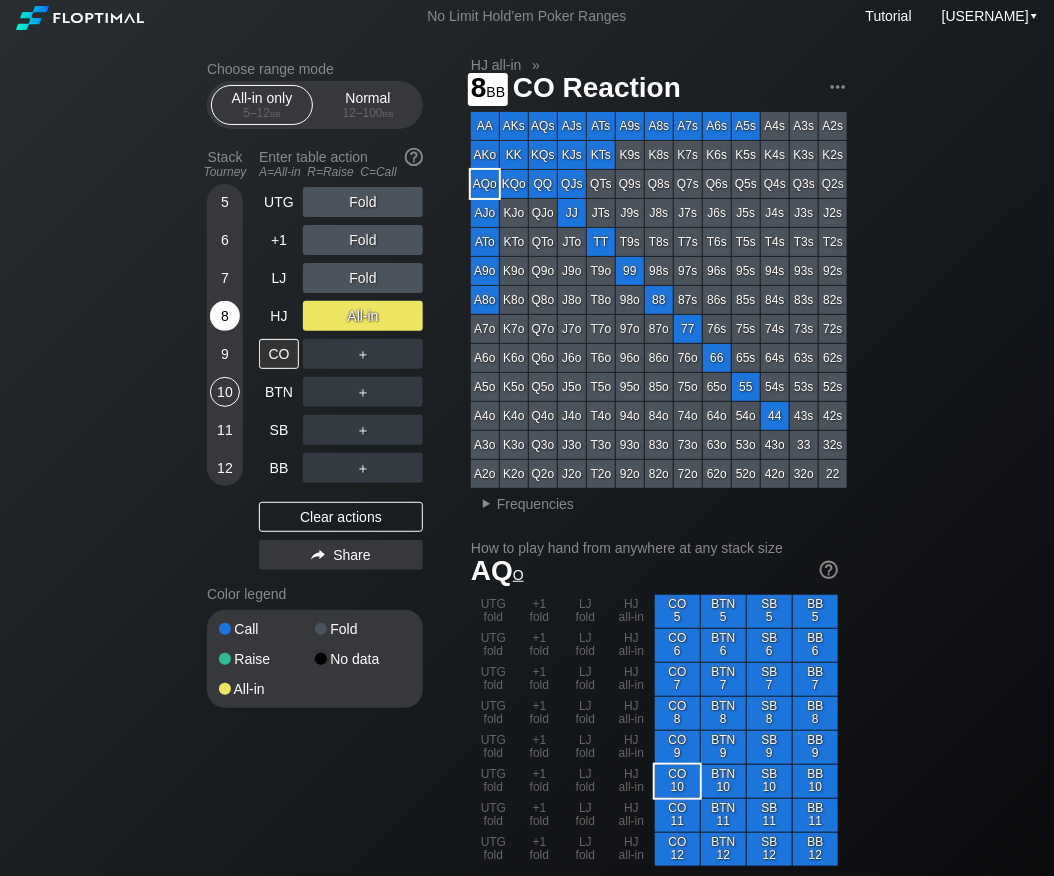 click on "8" at bounding box center [225, 316] 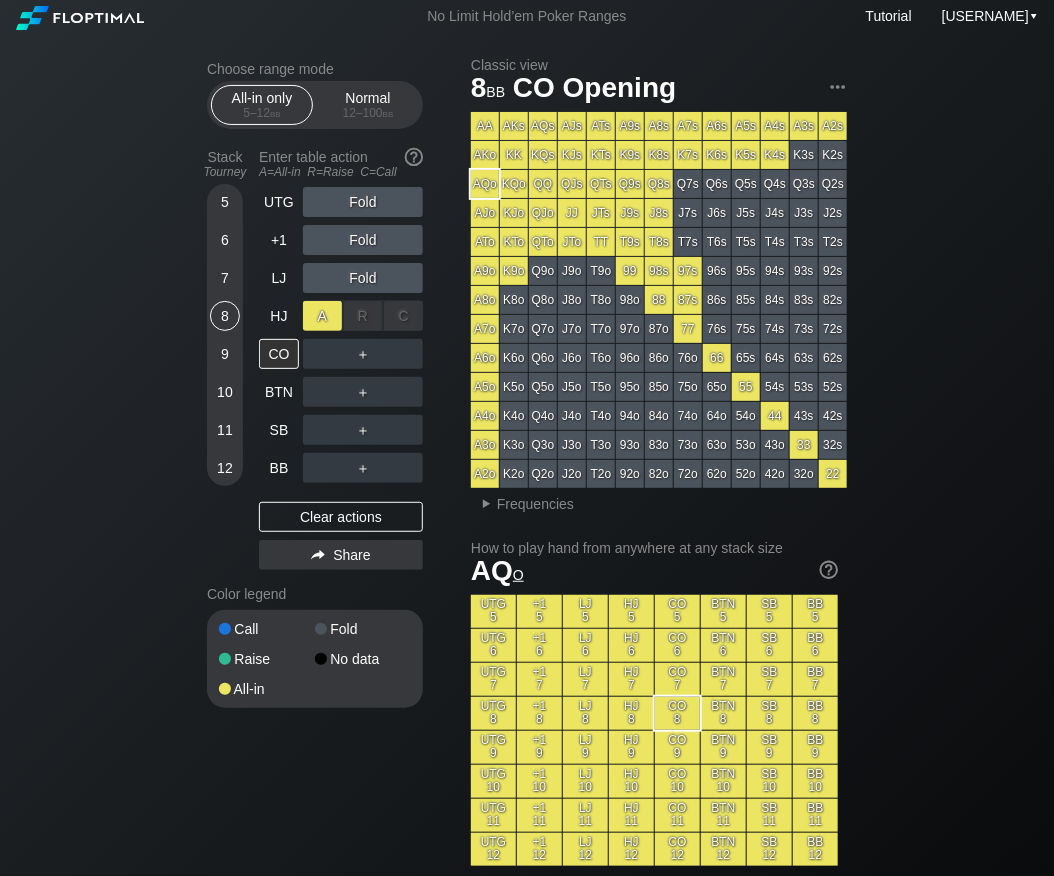 click on "A ✕" at bounding box center [322, 316] 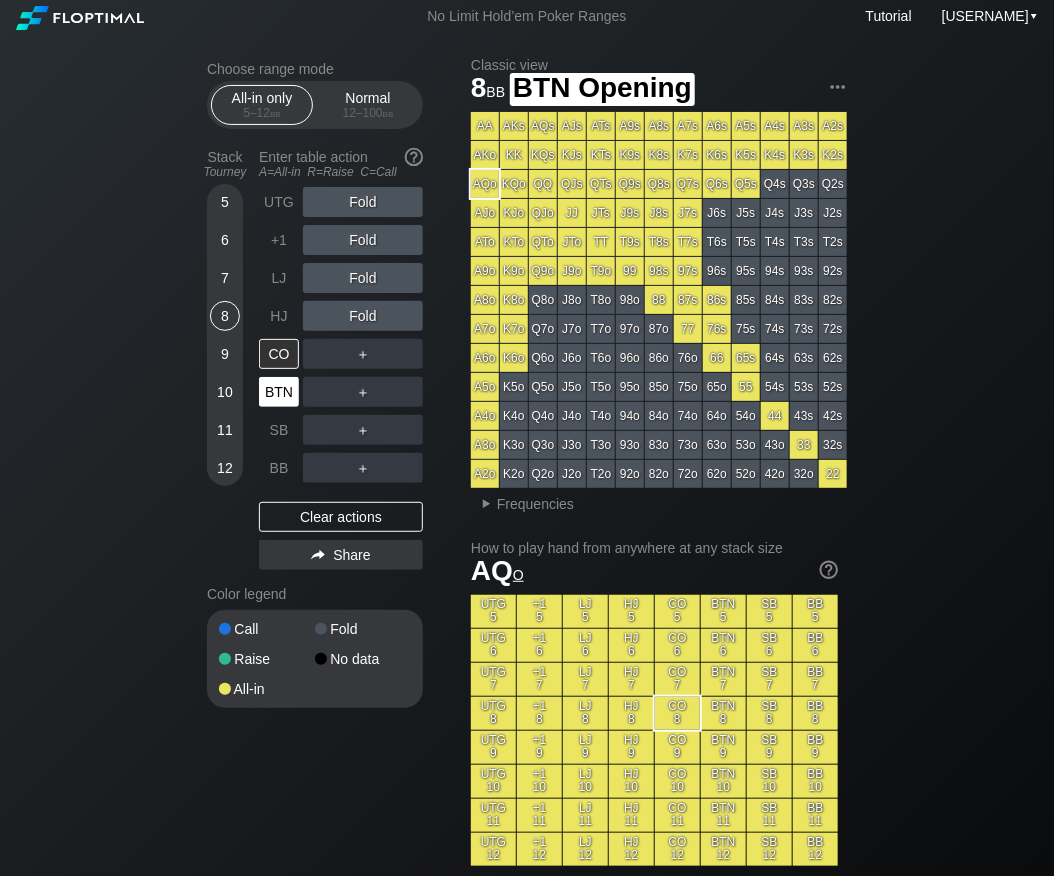 click on "BTN" at bounding box center (279, 392) 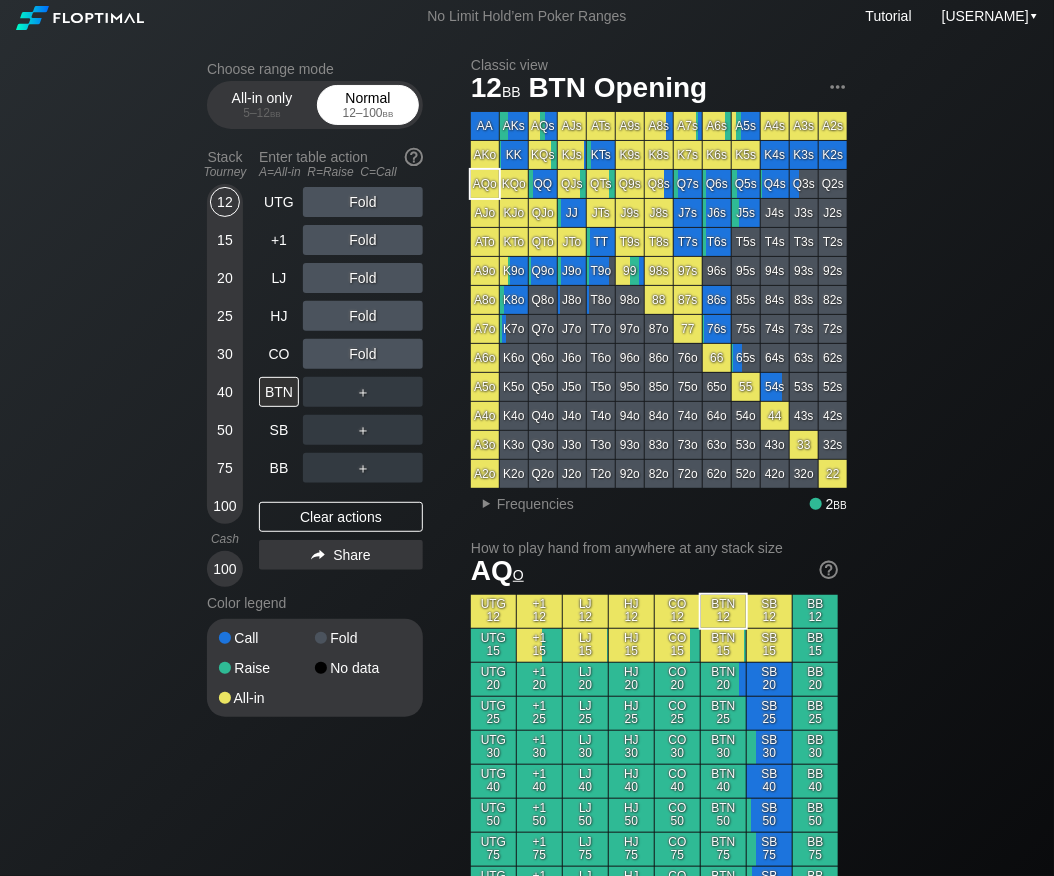 click on "Normal 12 – 100 bb" at bounding box center (368, 105) 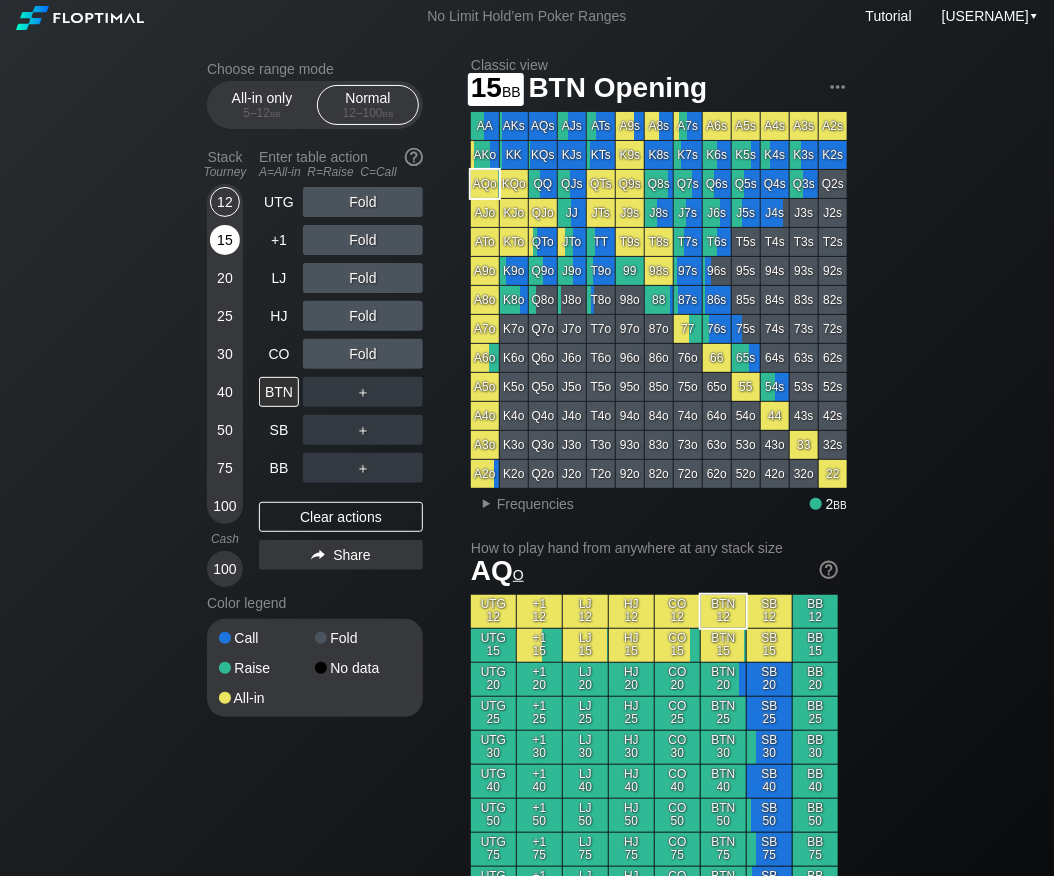 click on "15" at bounding box center [225, 240] 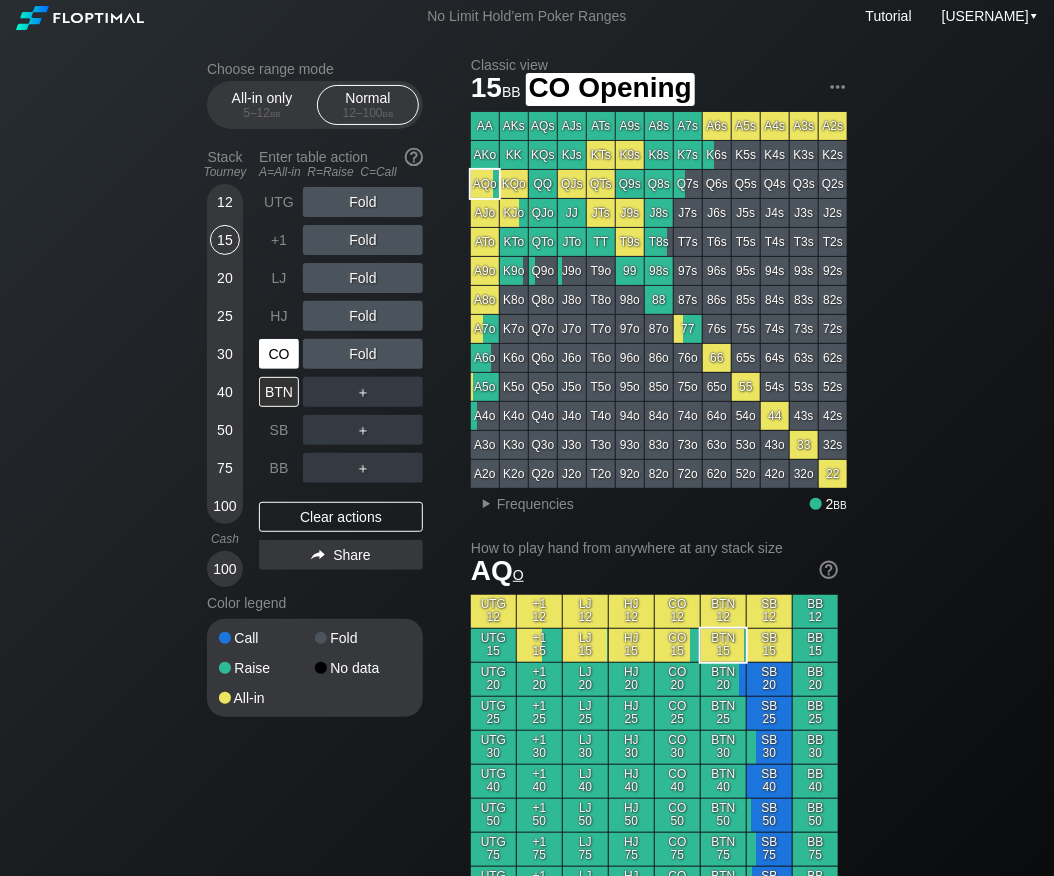 click on "CO" at bounding box center (279, 354) 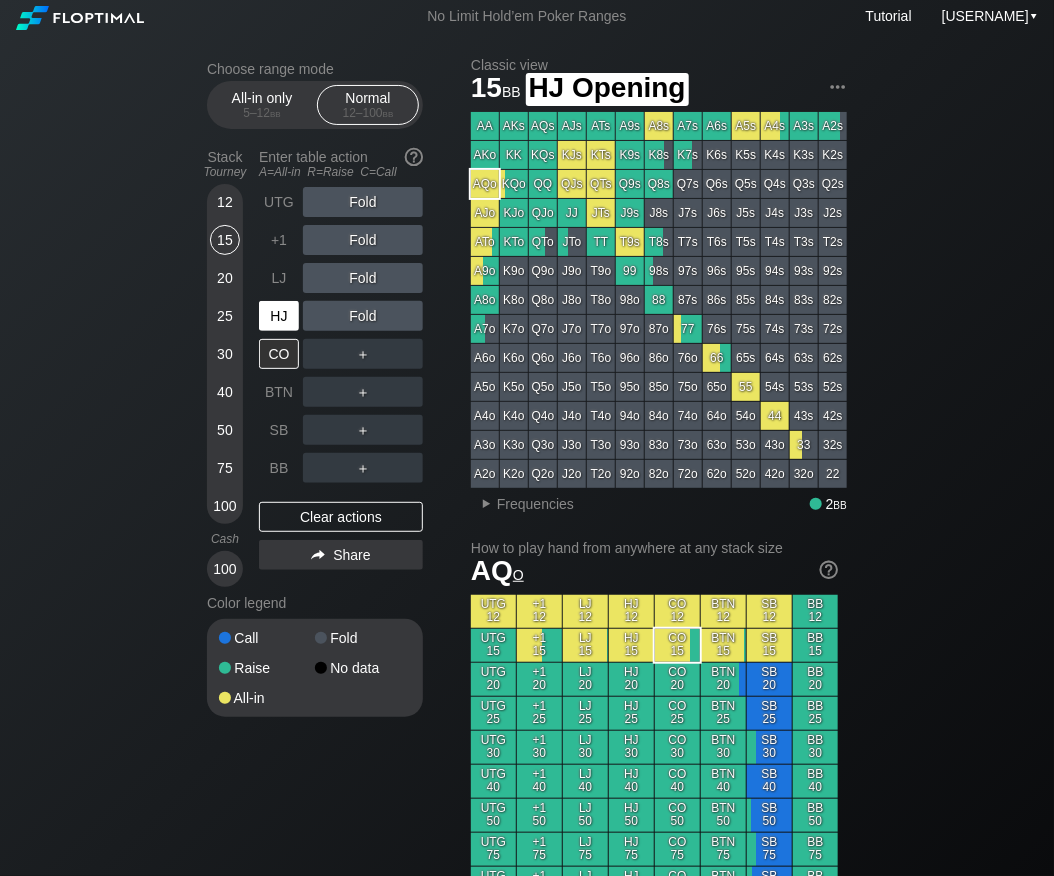 click on "HJ" at bounding box center (279, 316) 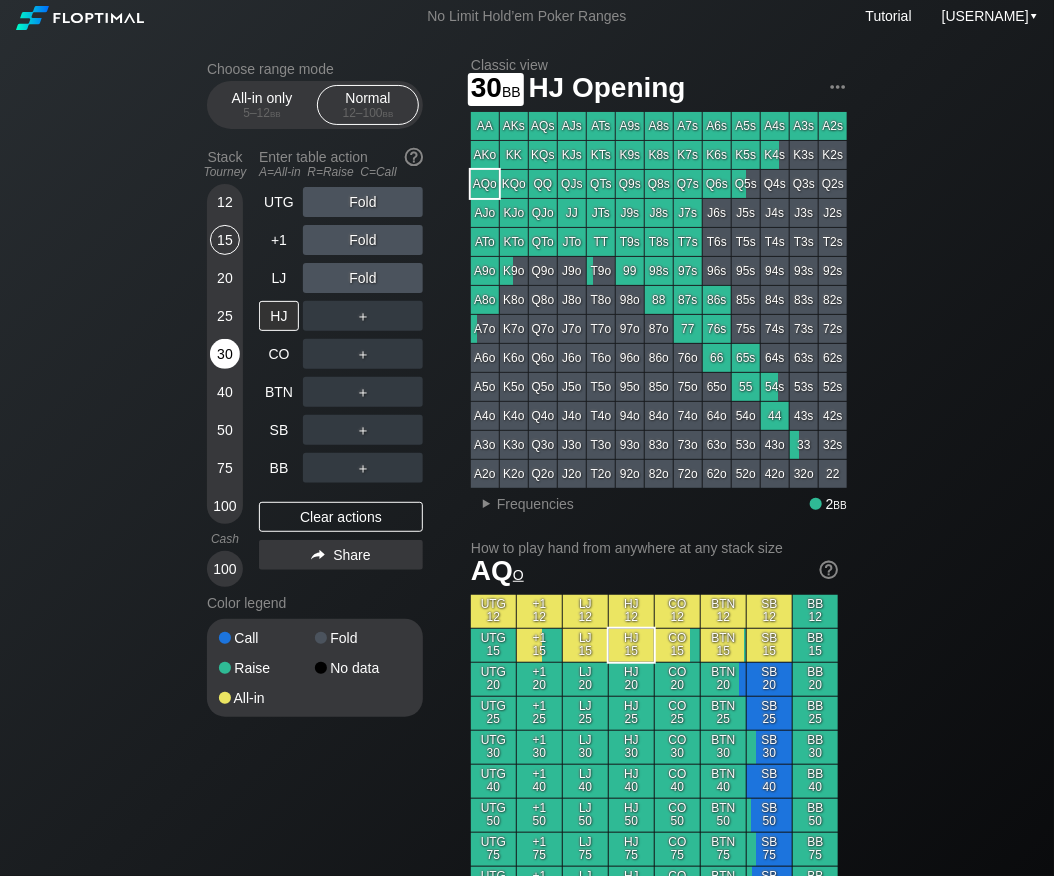 click on "30" at bounding box center (225, 354) 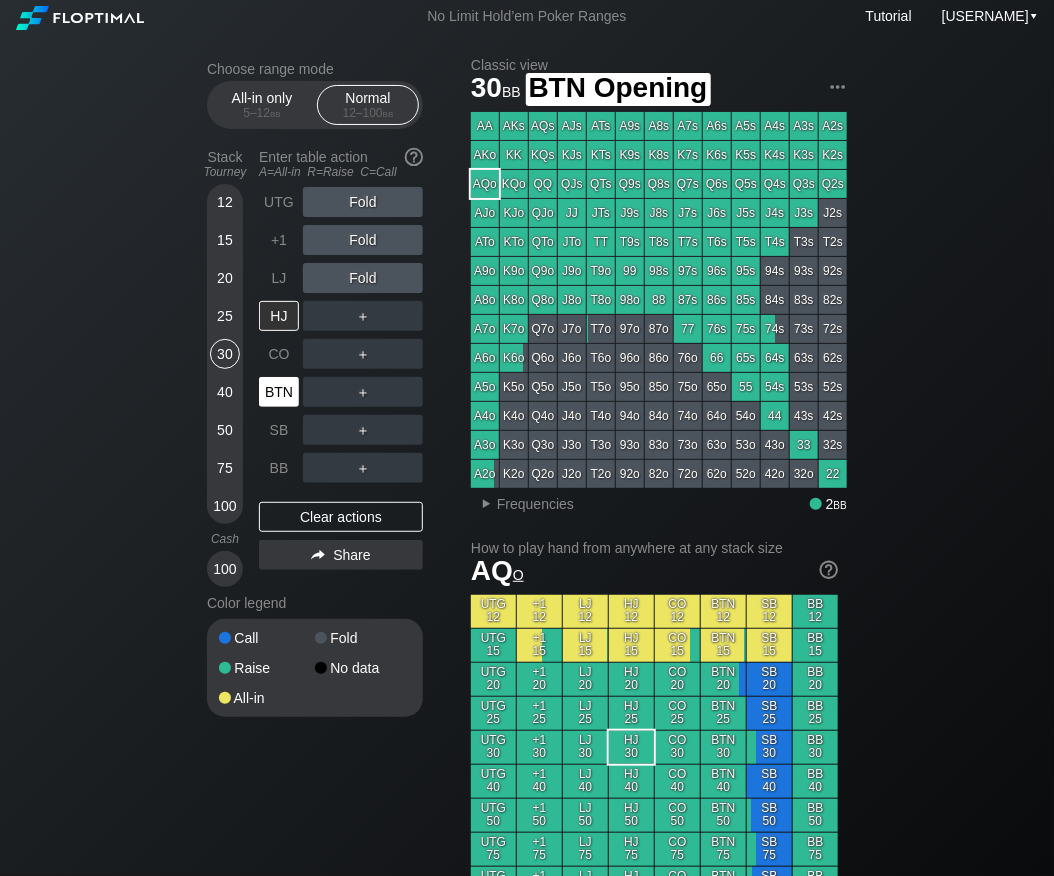 click on "BTN" at bounding box center (279, 392) 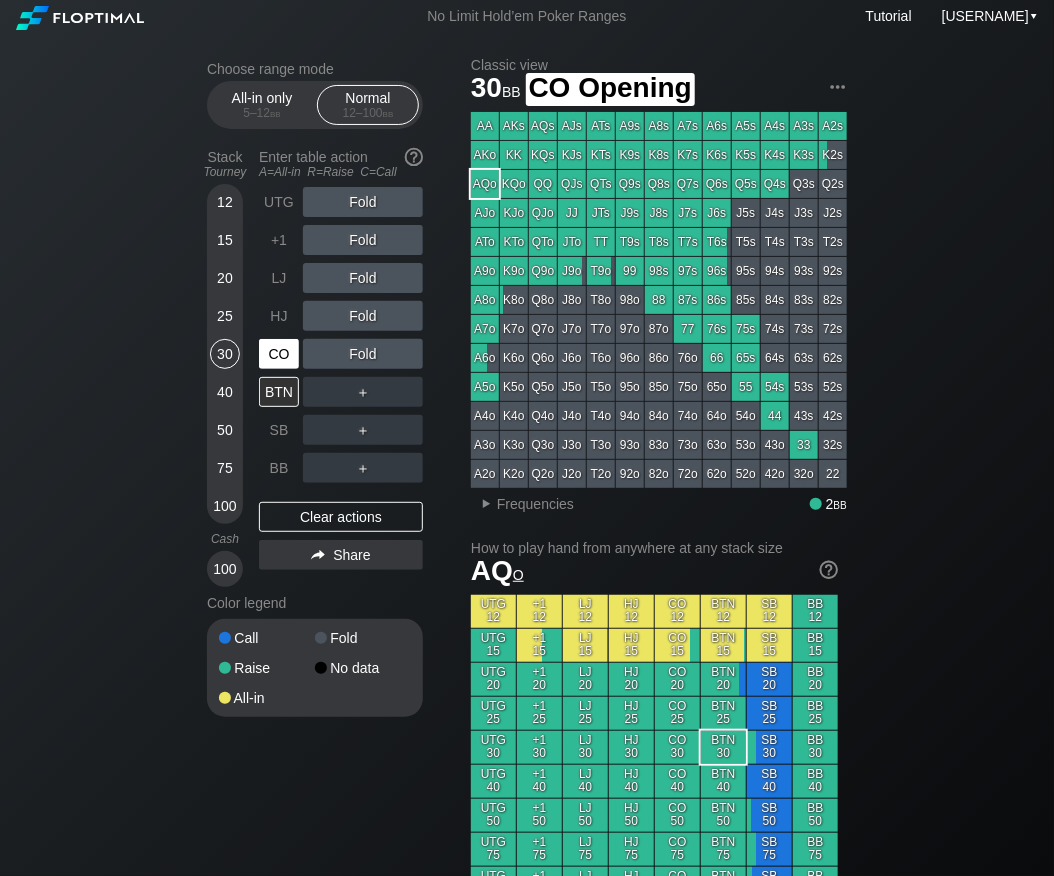 click on "CO" at bounding box center [279, 354] 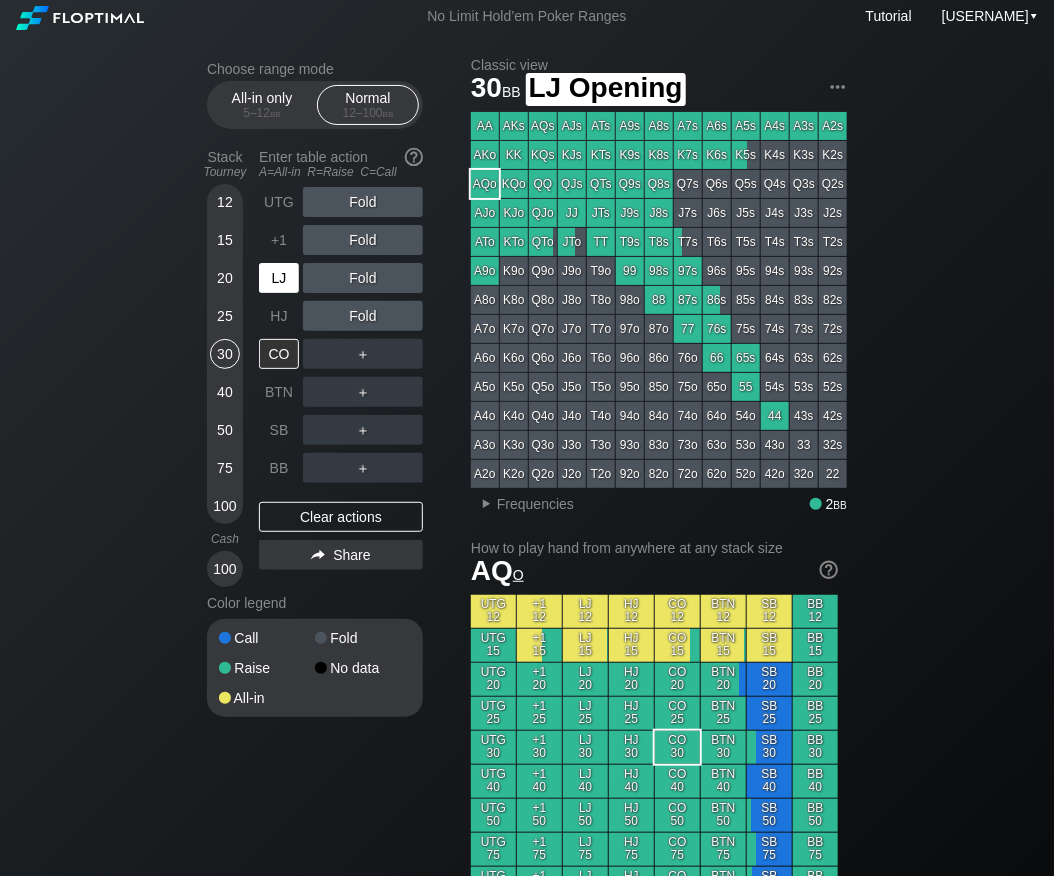 click on "LJ" at bounding box center (281, 278) 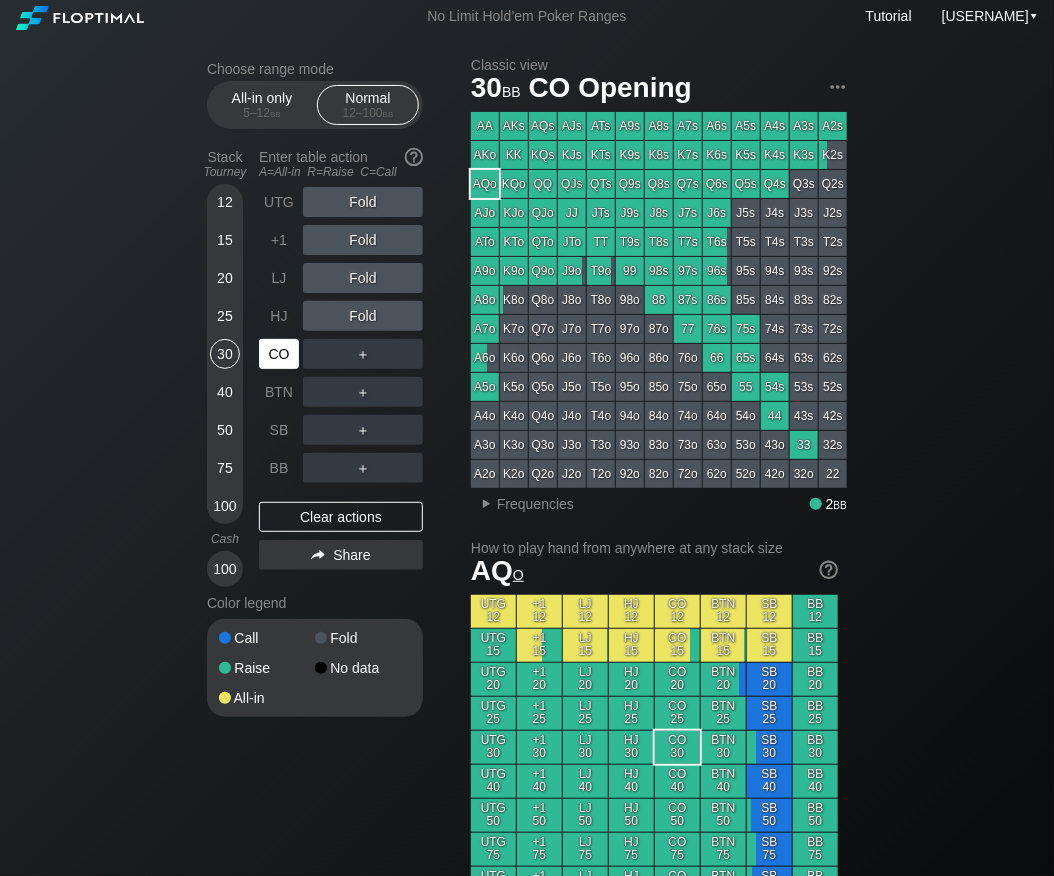 click on "CO" at bounding box center (279, 354) 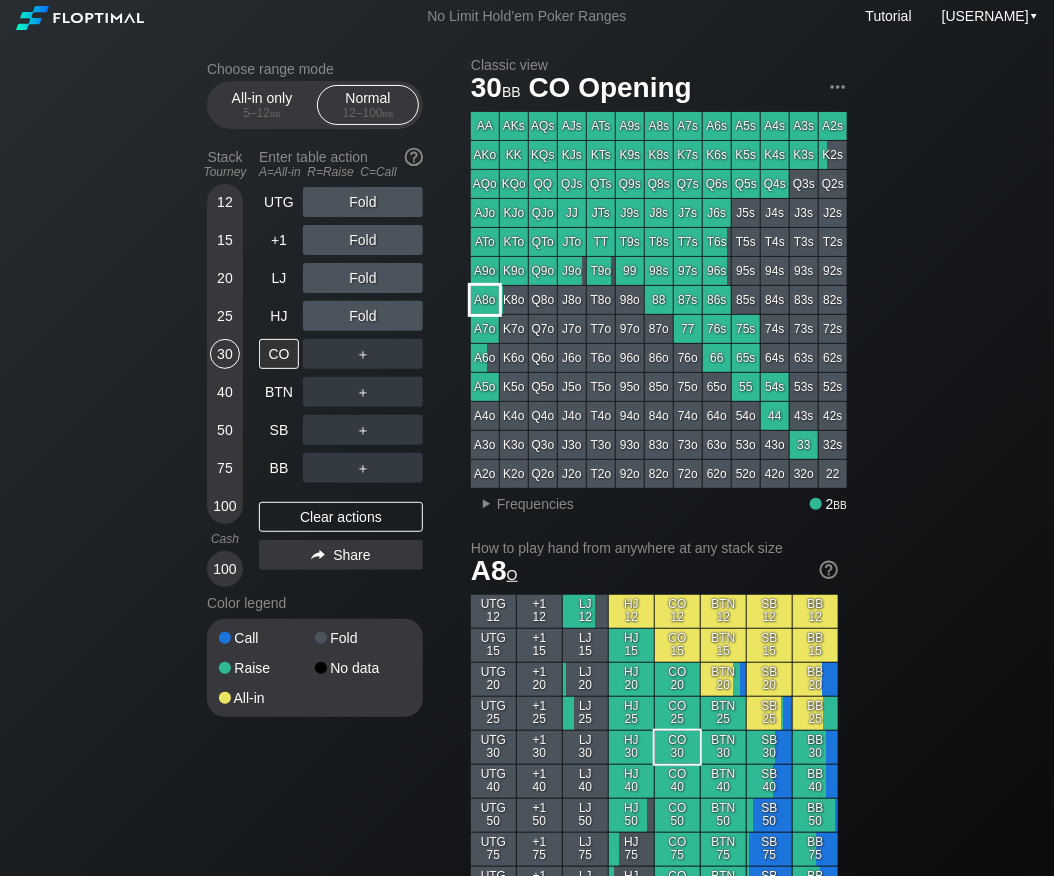 click on "A8o" at bounding box center (485, 300) 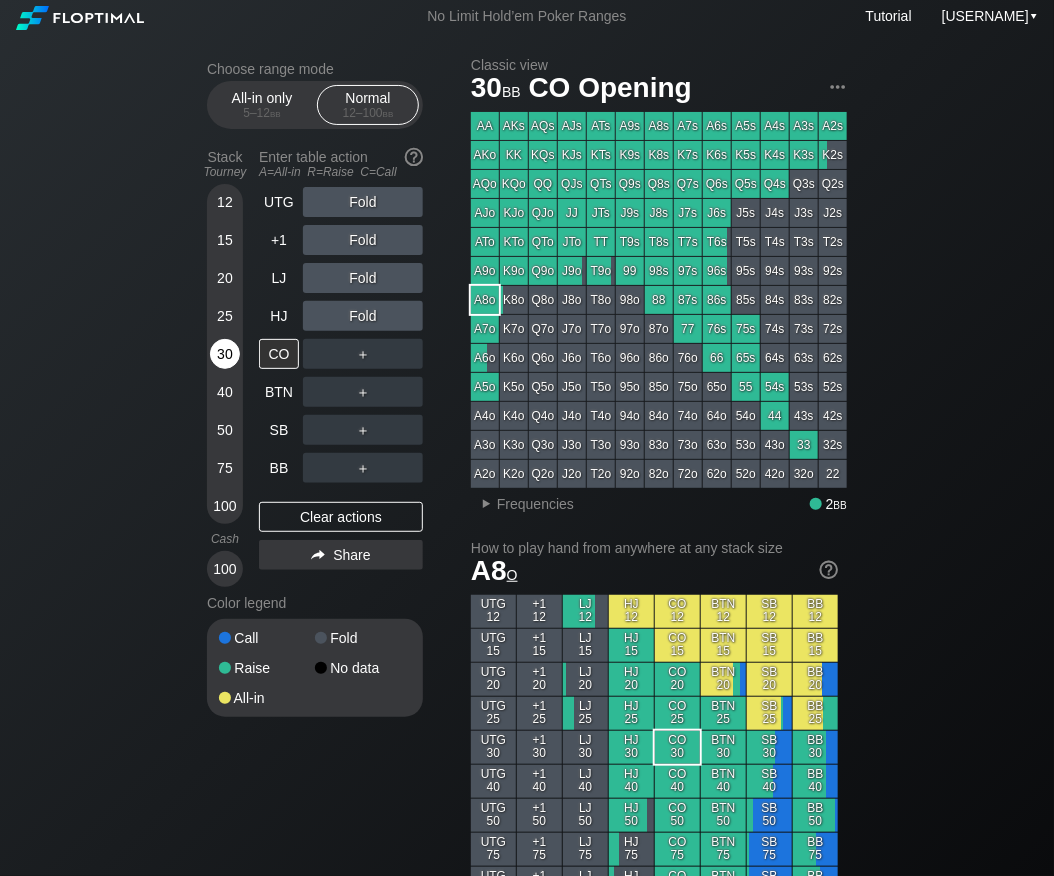 click on "30" at bounding box center [225, 354] 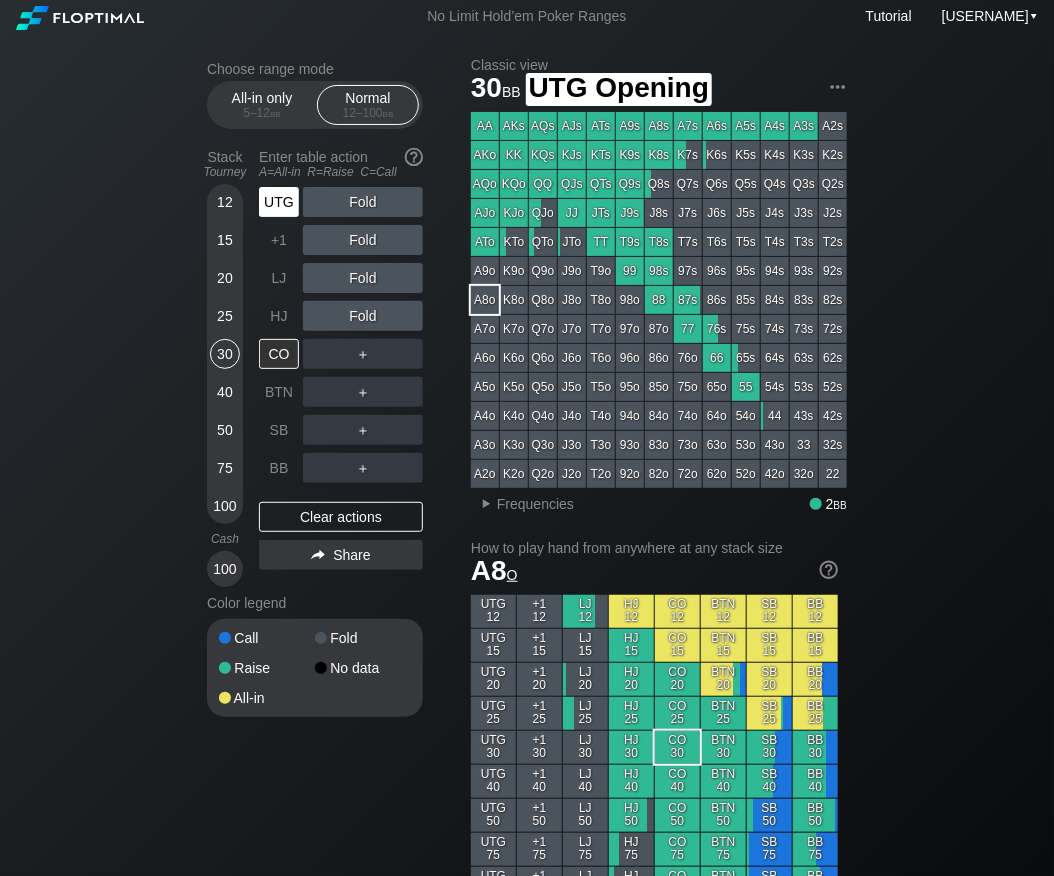 click on "UTG" at bounding box center [279, 202] 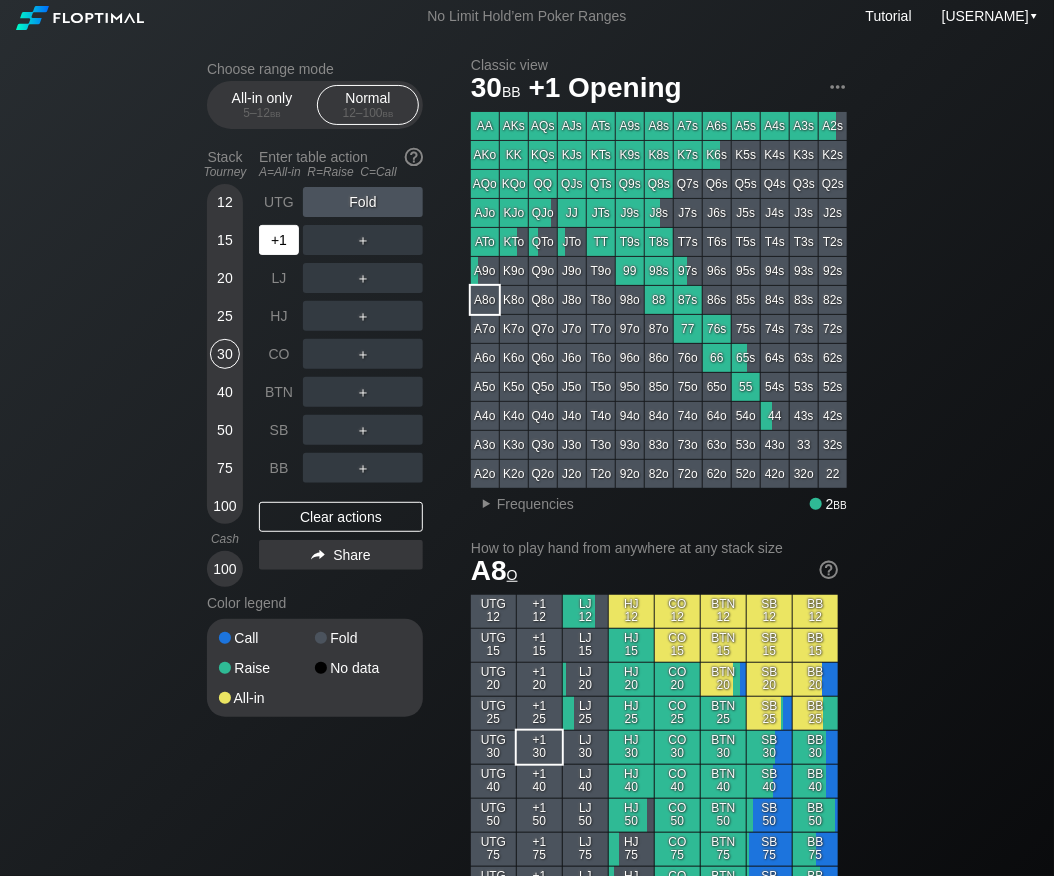 click on "+1" at bounding box center [279, 240] 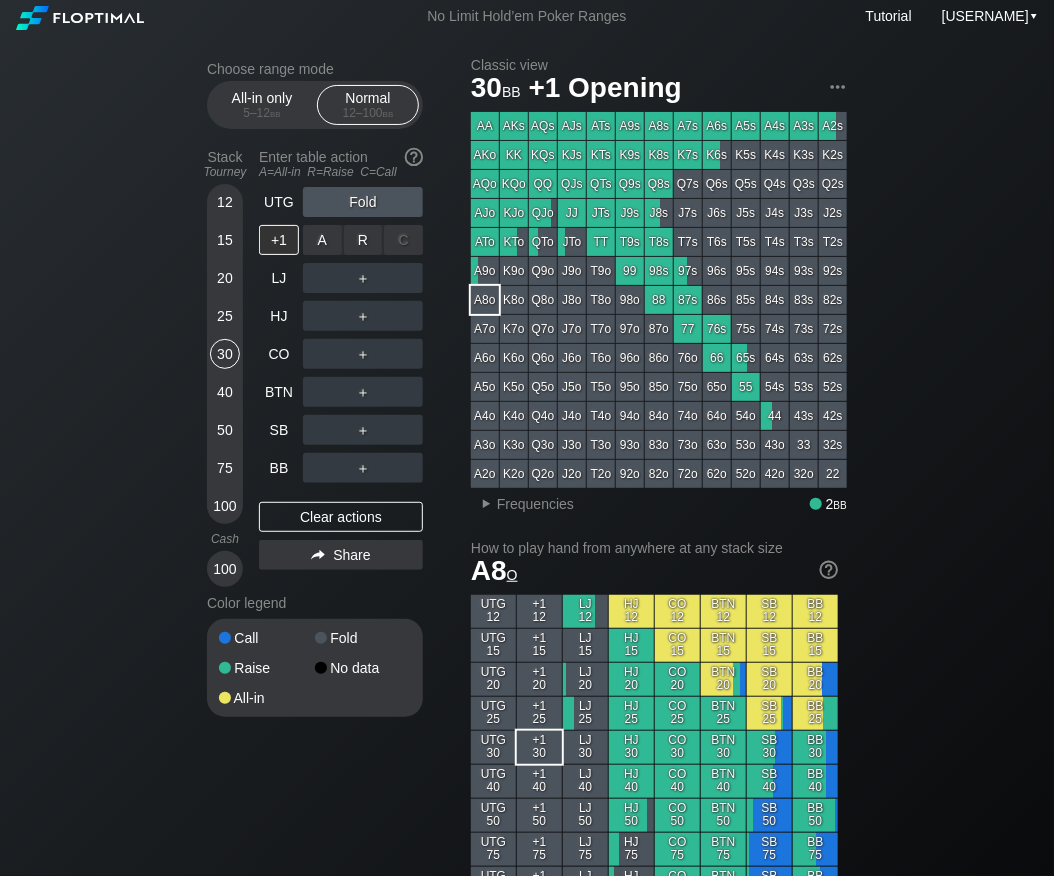 click on "R ✕" at bounding box center (363, 240) 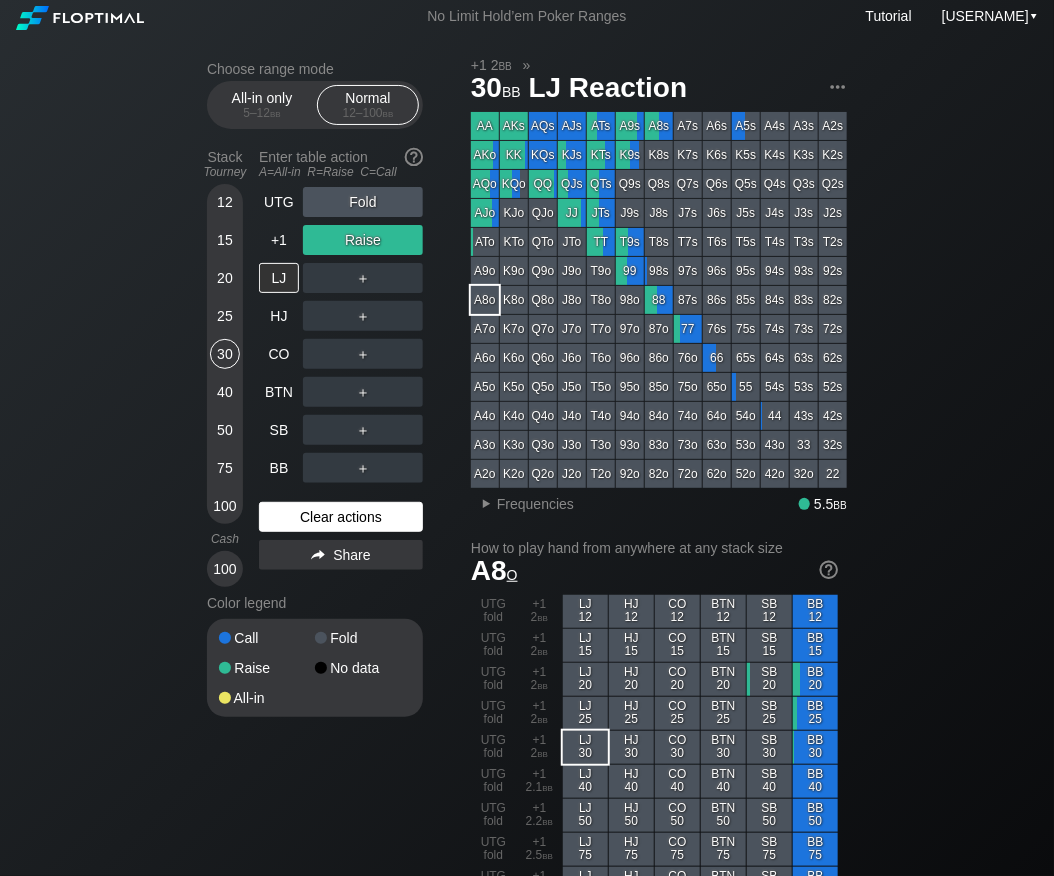 click on "Clear actions" at bounding box center [341, 517] 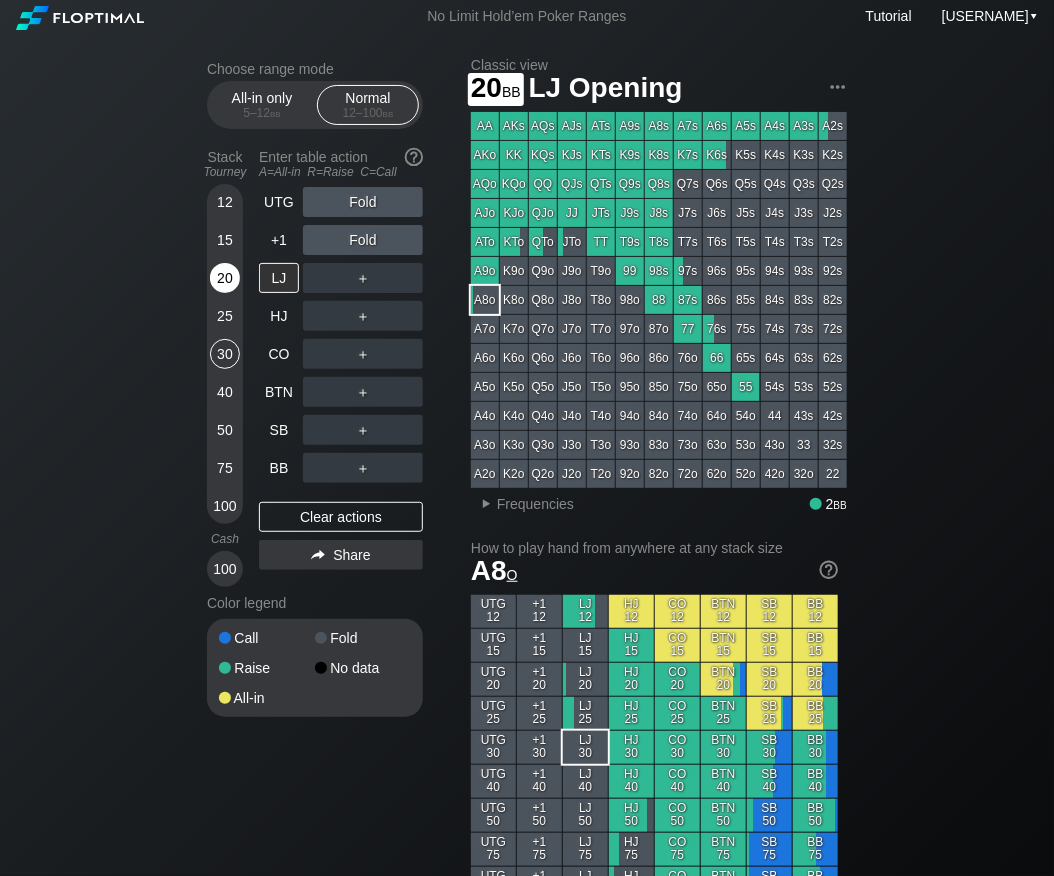 click on "20" at bounding box center (225, 278) 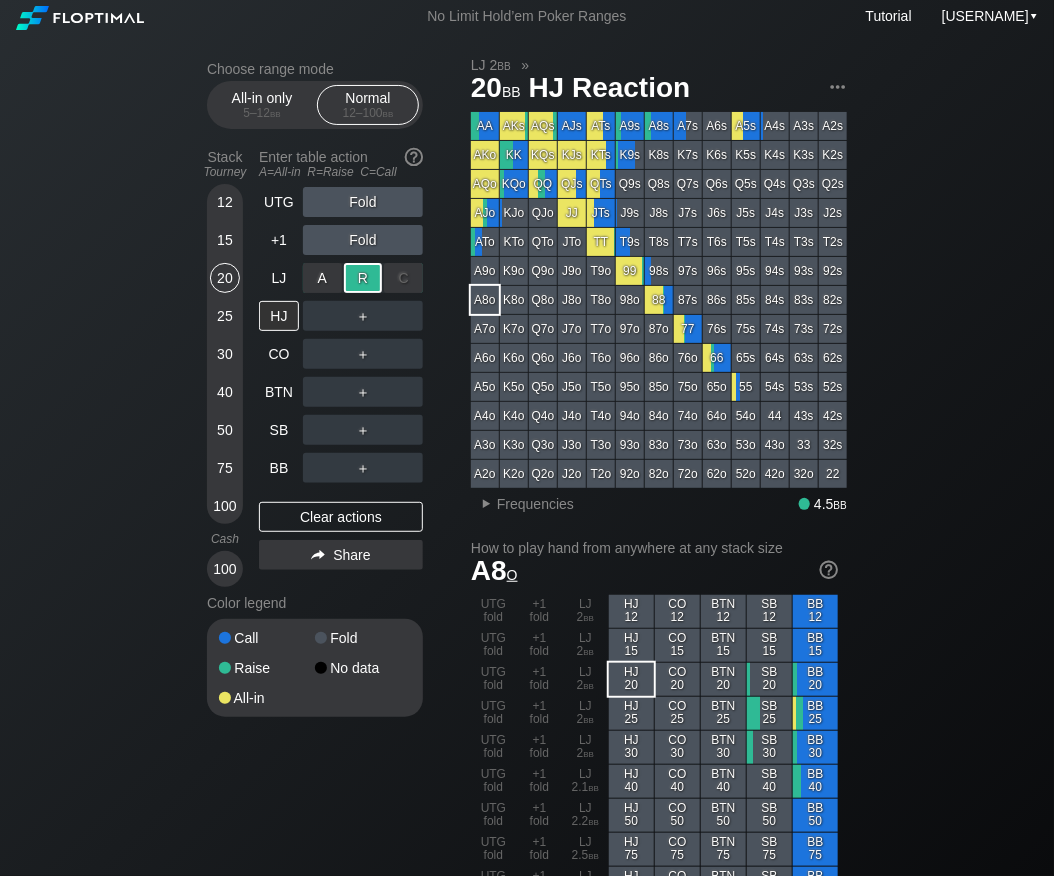 click on "R ✕" at bounding box center [363, 278] 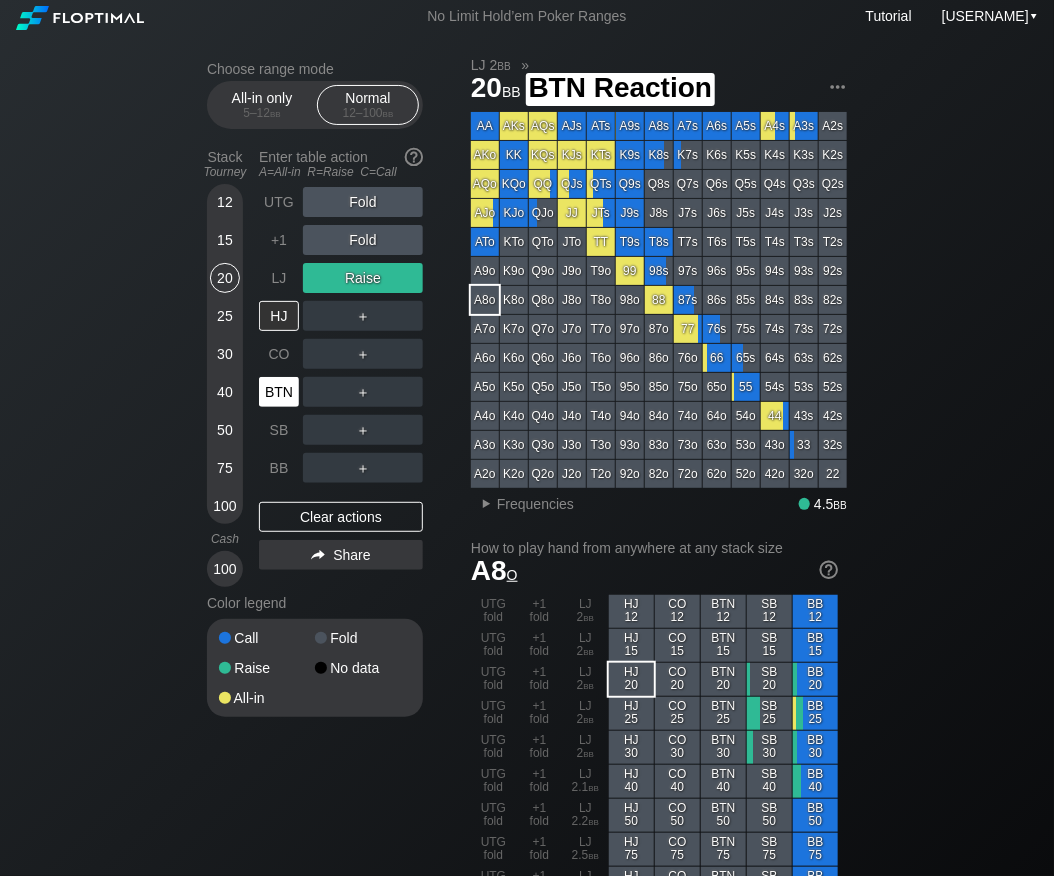 click on "BTN" at bounding box center (279, 392) 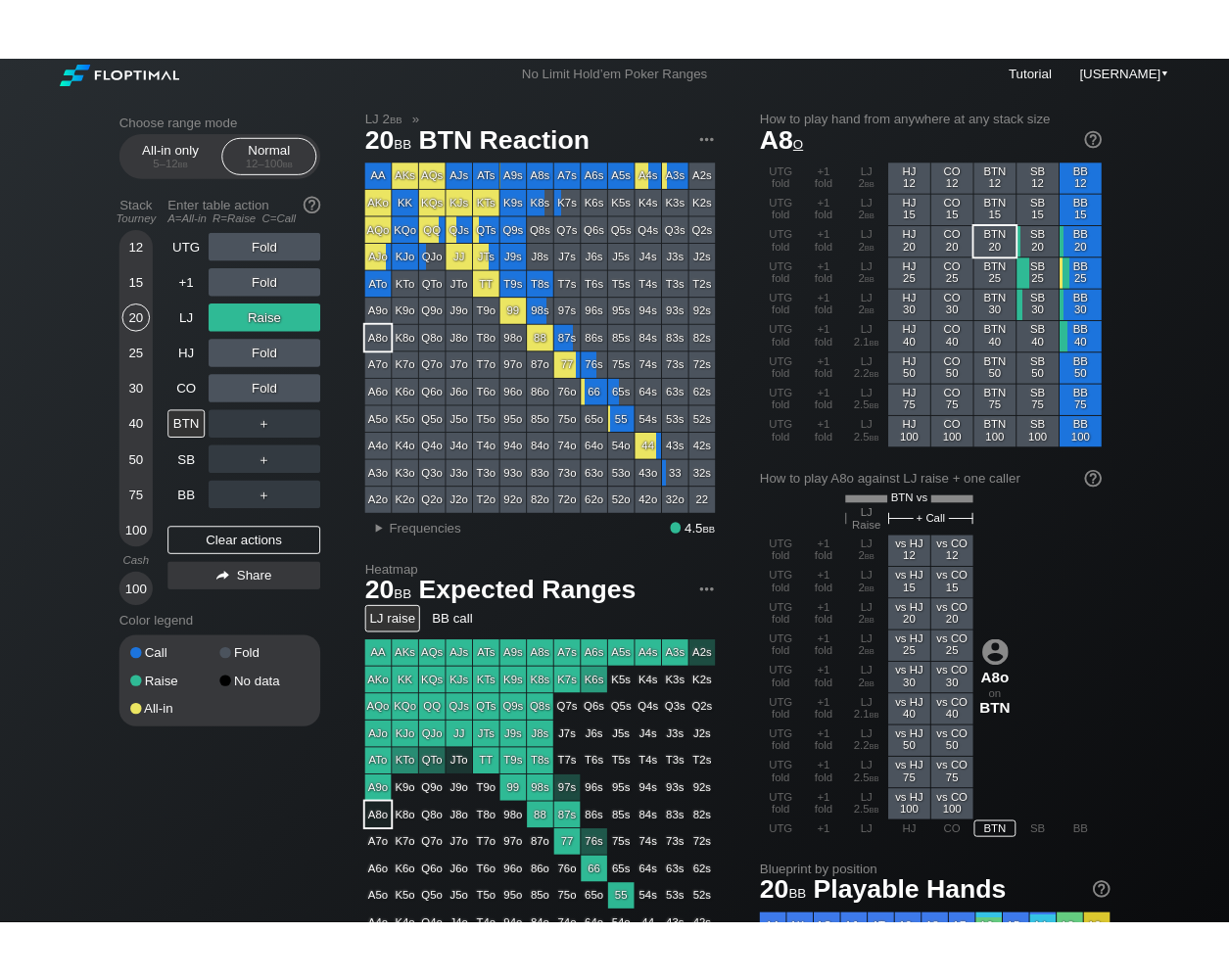 scroll, scrollTop: 5, scrollLeft: 0, axis: vertical 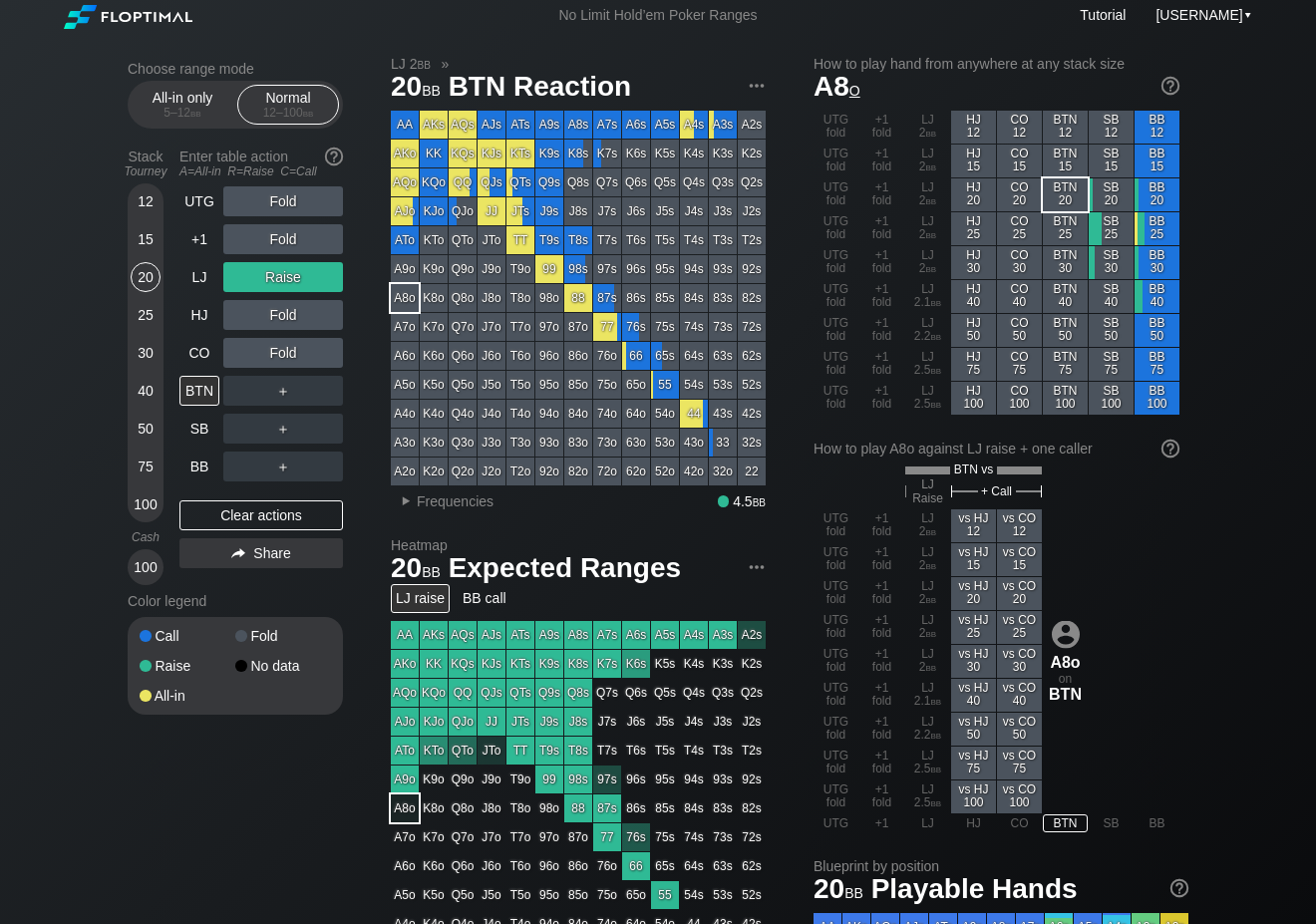 drag, startPoint x: 251, startPoint y: 521, endPoint x: 198, endPoint y: 491, distance: 60.90156 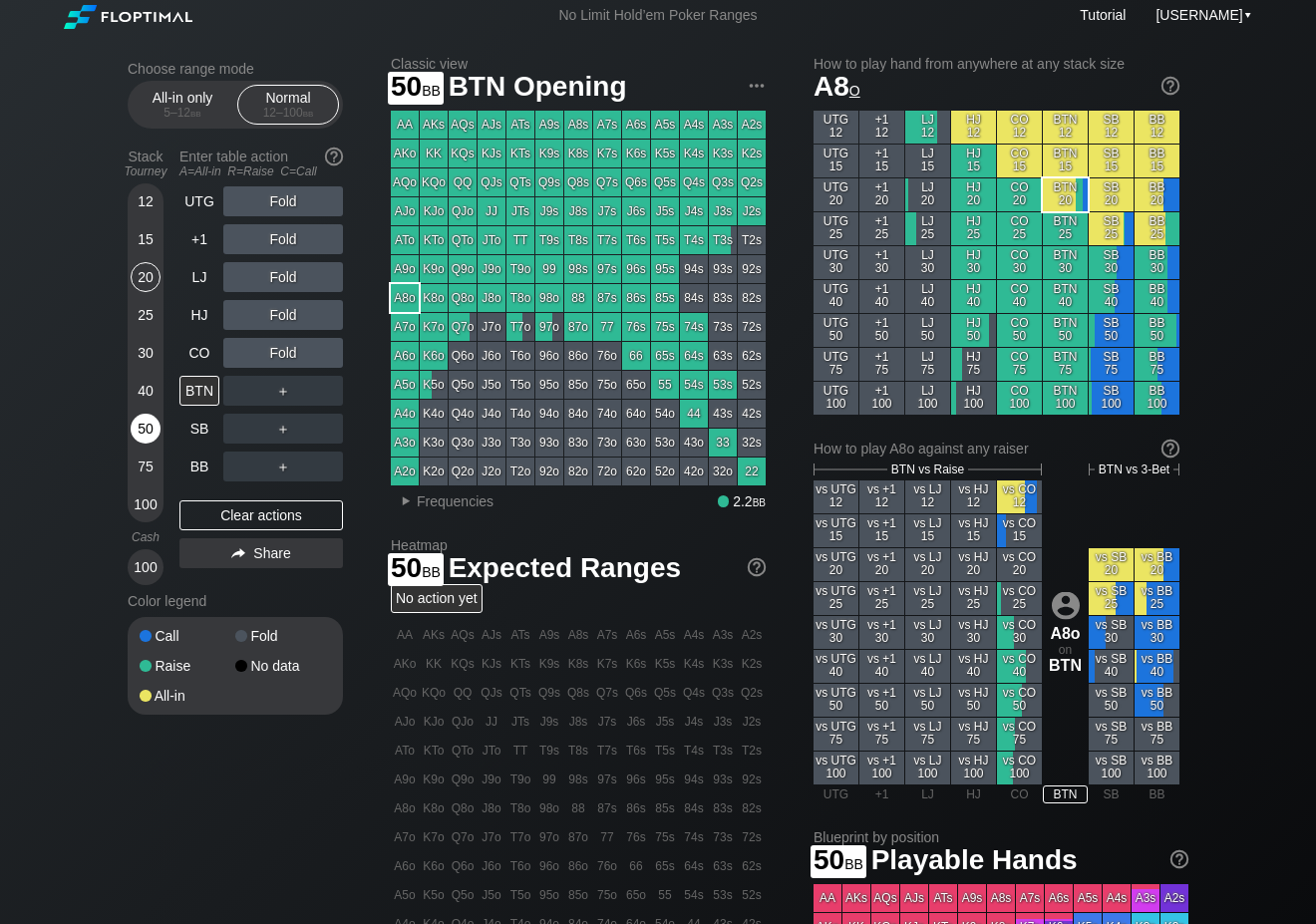 click on "50" at bounding box center (146, 429) 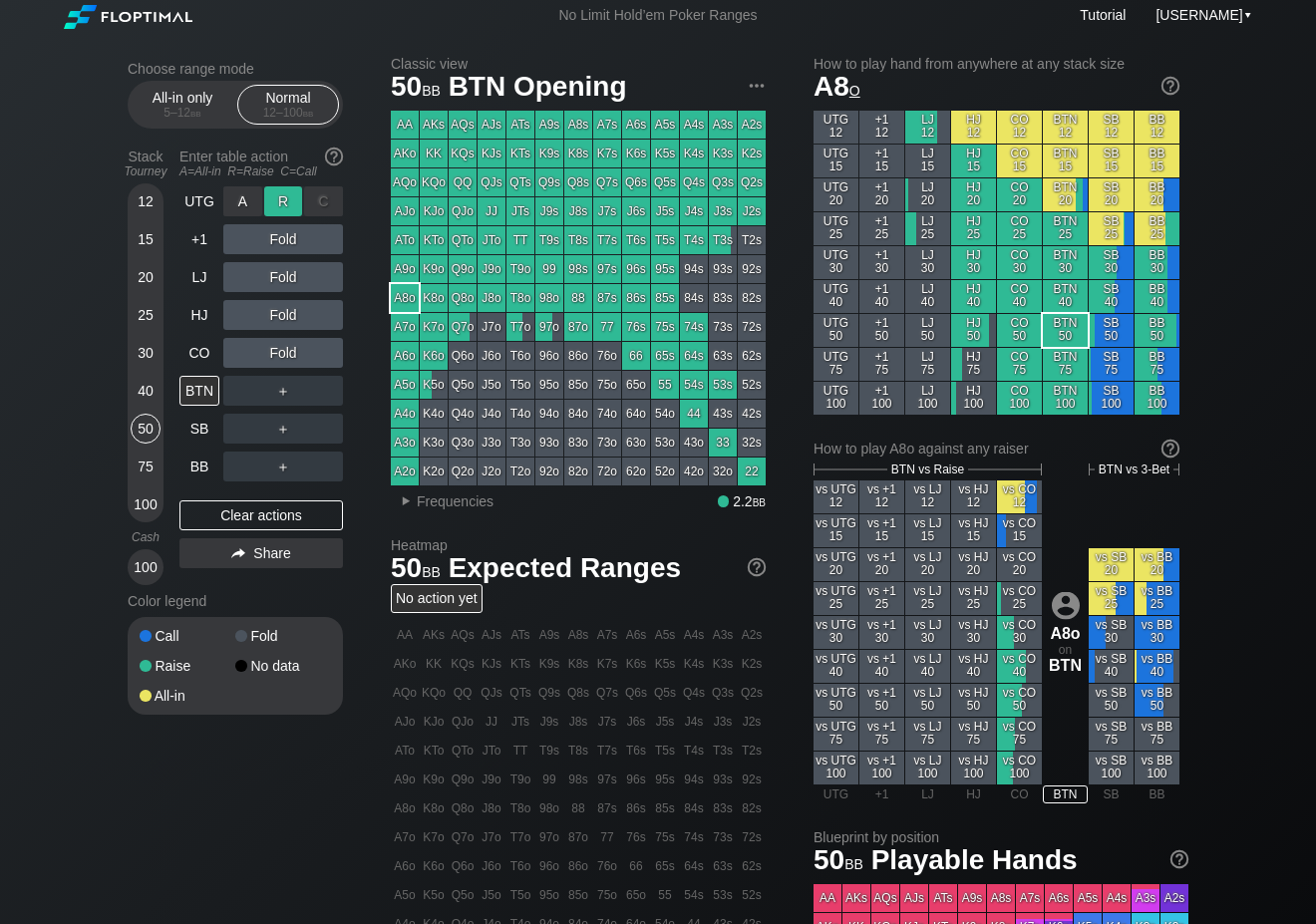 click on "R ✕" at bounding box center [283, 201] 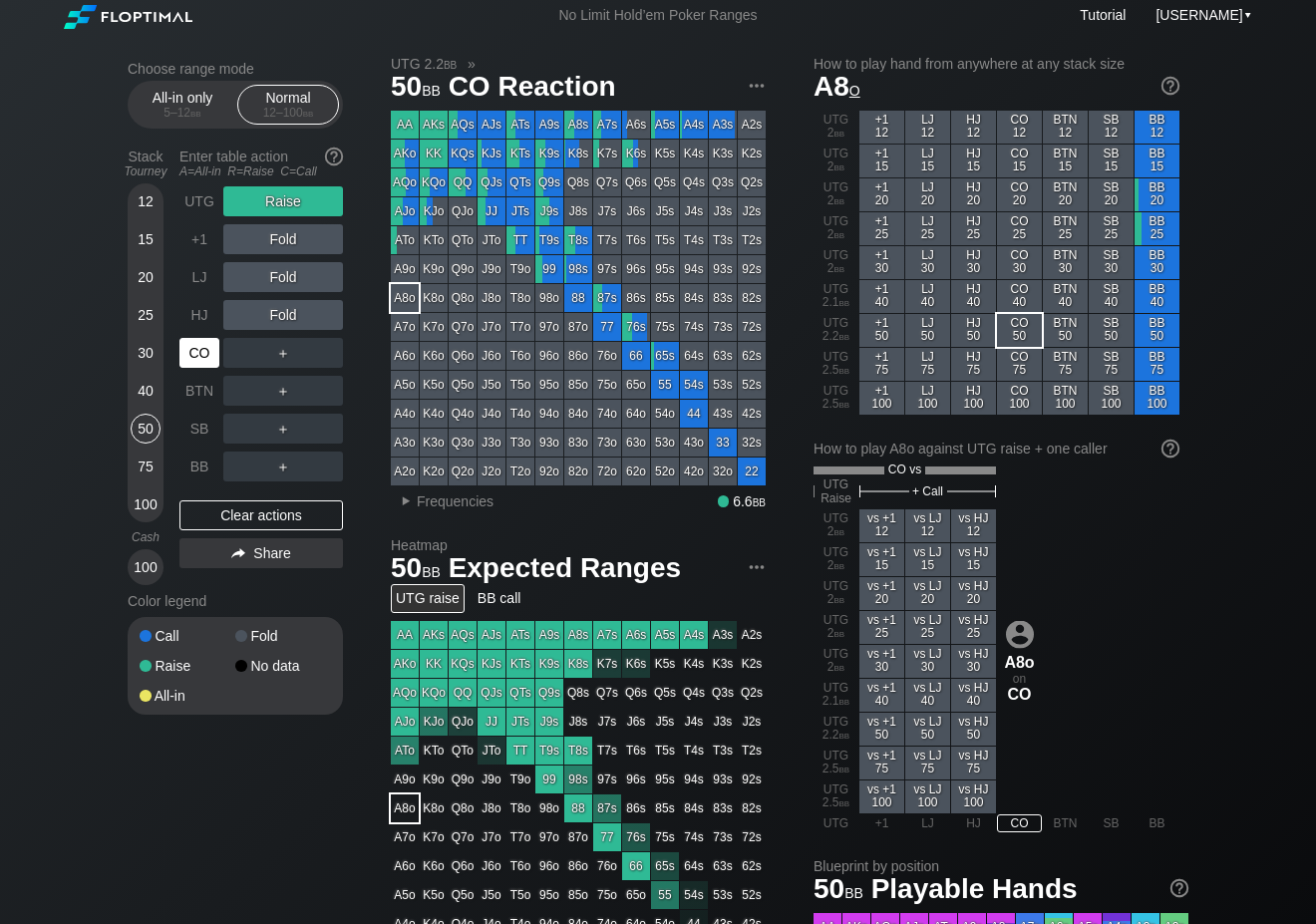 click on "CO" at bounding box center (199, 353) 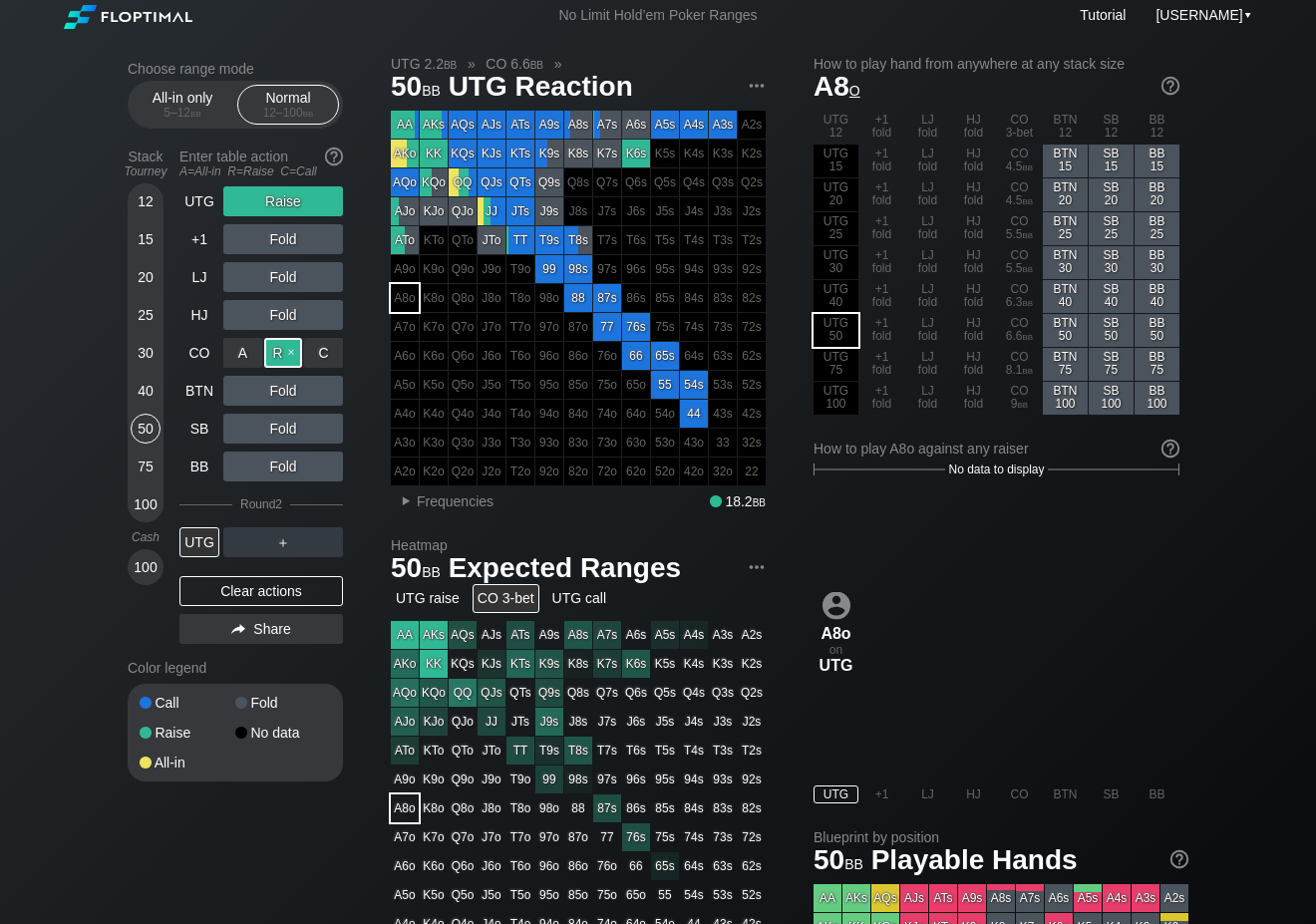 click on "R ✕" at bounding box center (283, 353) 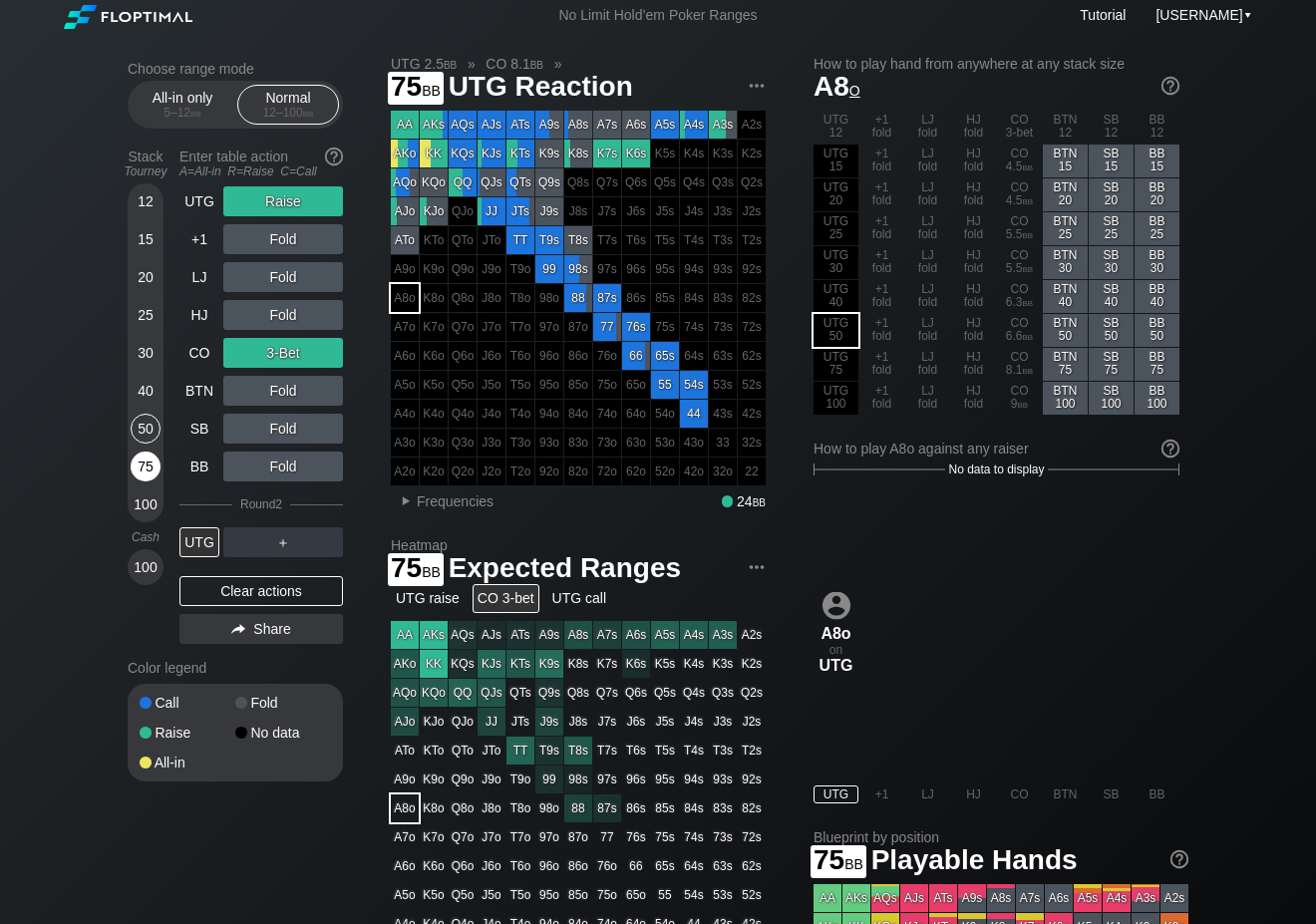 click on "75" at bounding box center (146, 466) 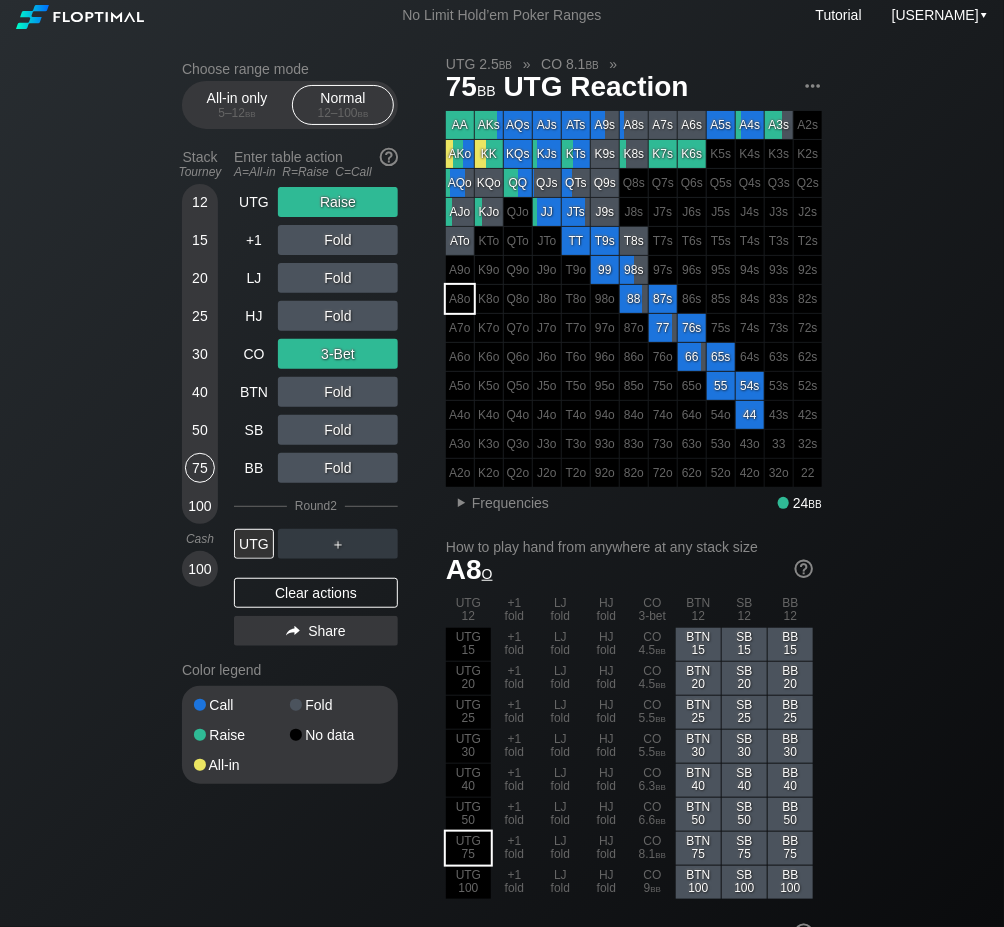 drag, startPoint x: 317, startPoint y: 584, endPoint x: 52, endPoint y: 518, distance: 273.0952 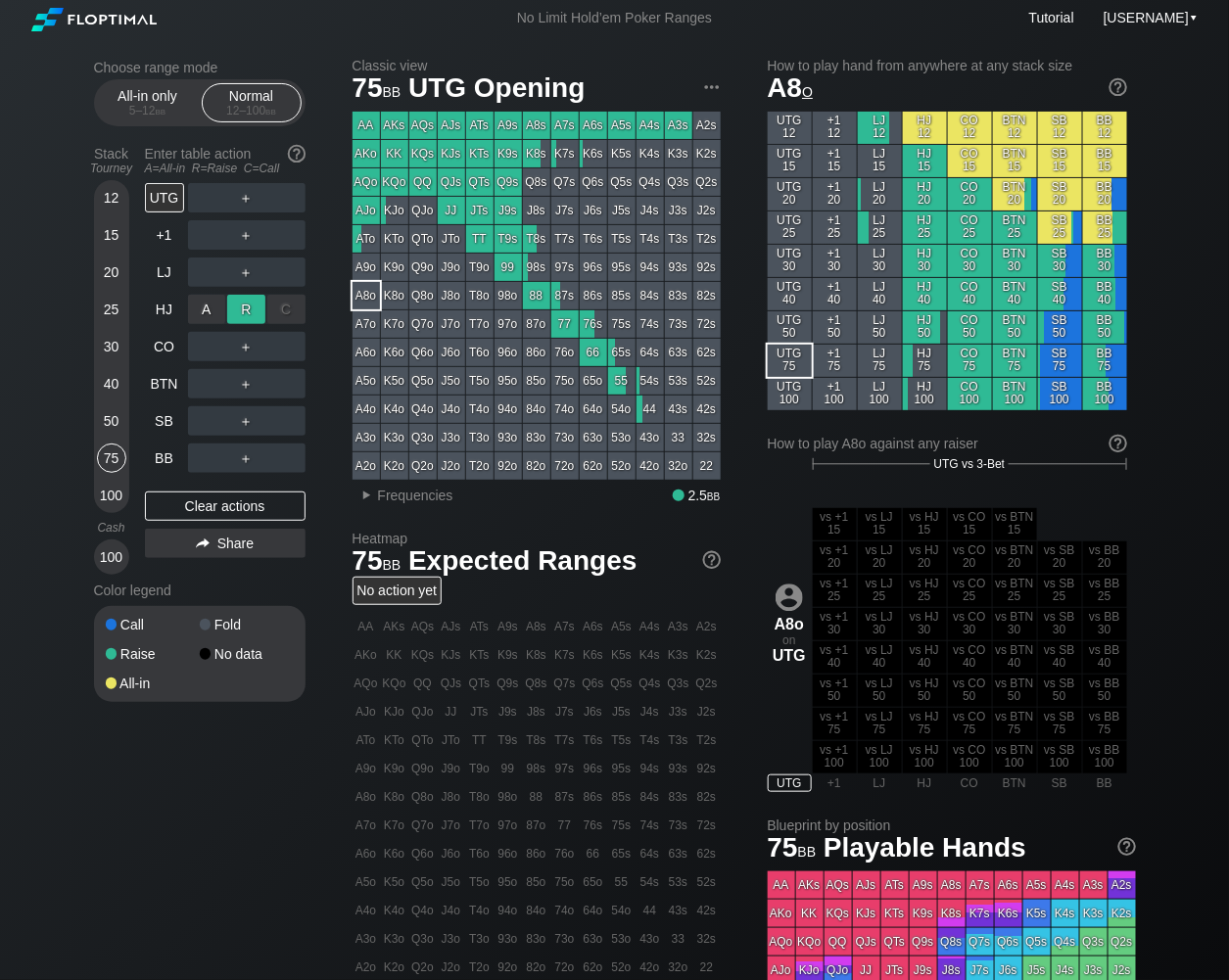 scroll, scrollTop: 3, scrollLeft: 0, axis: vertical 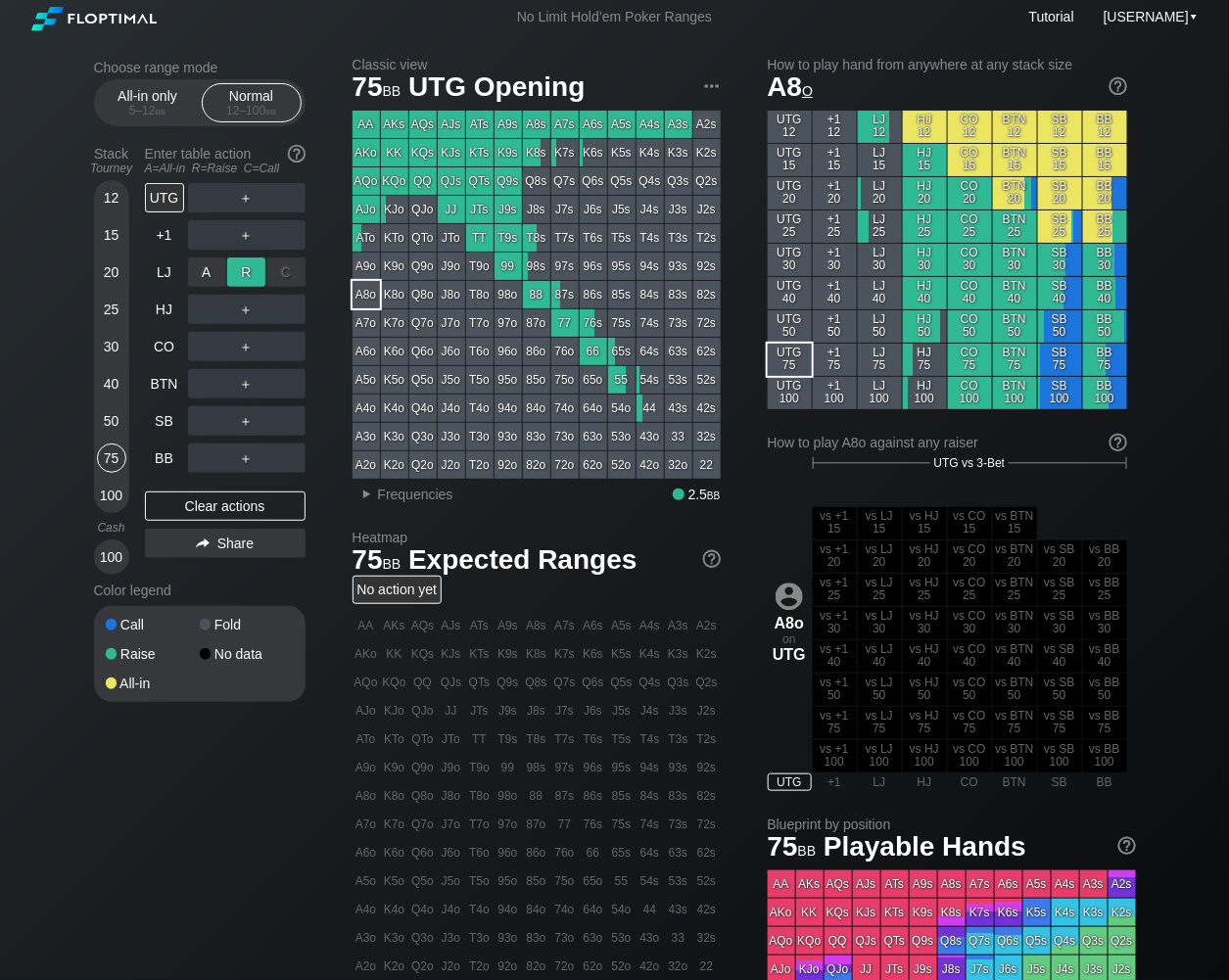 click on "R ✕" at bounding box center (246, 272) 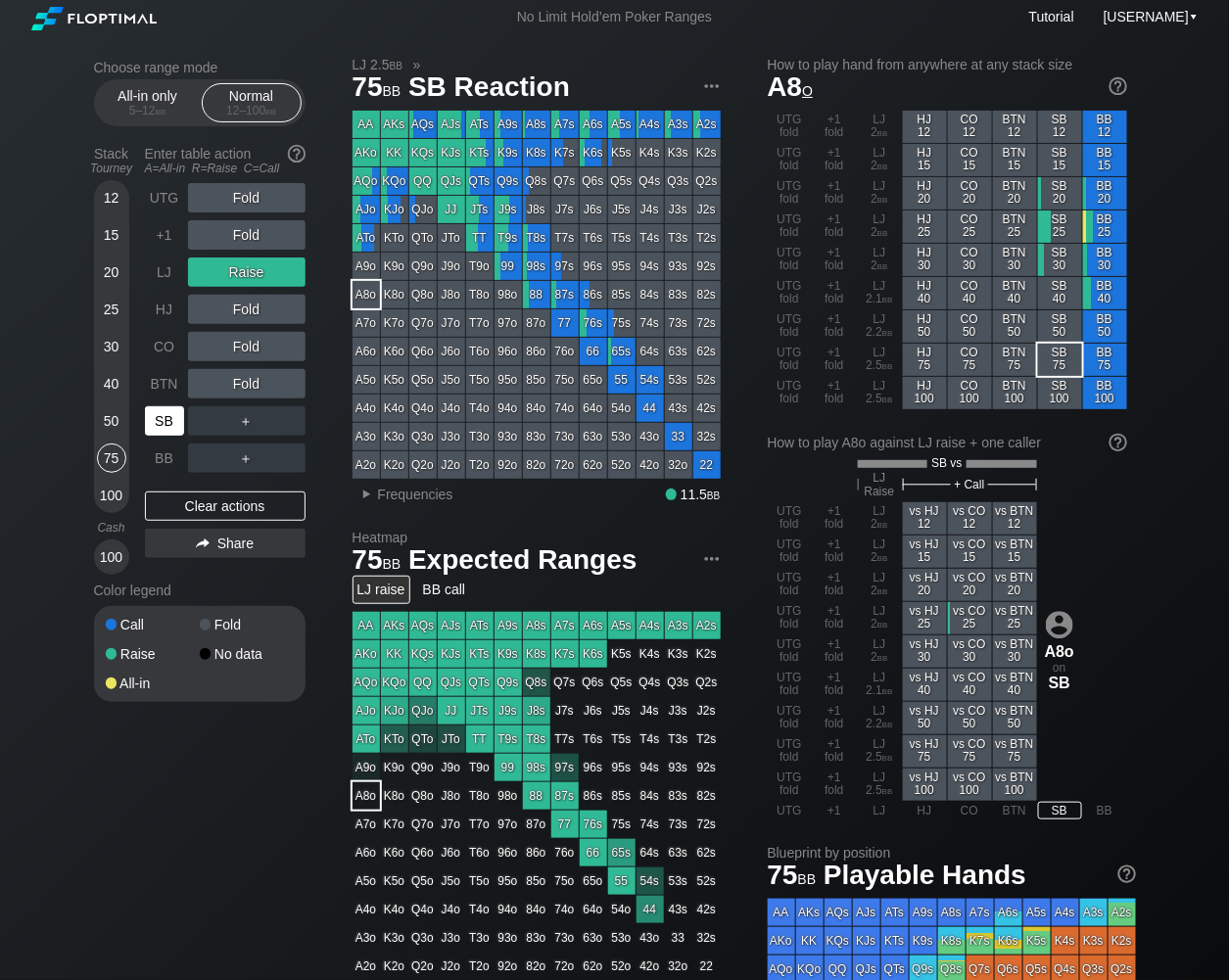 click on "SB" at bounding box center (165, 421) 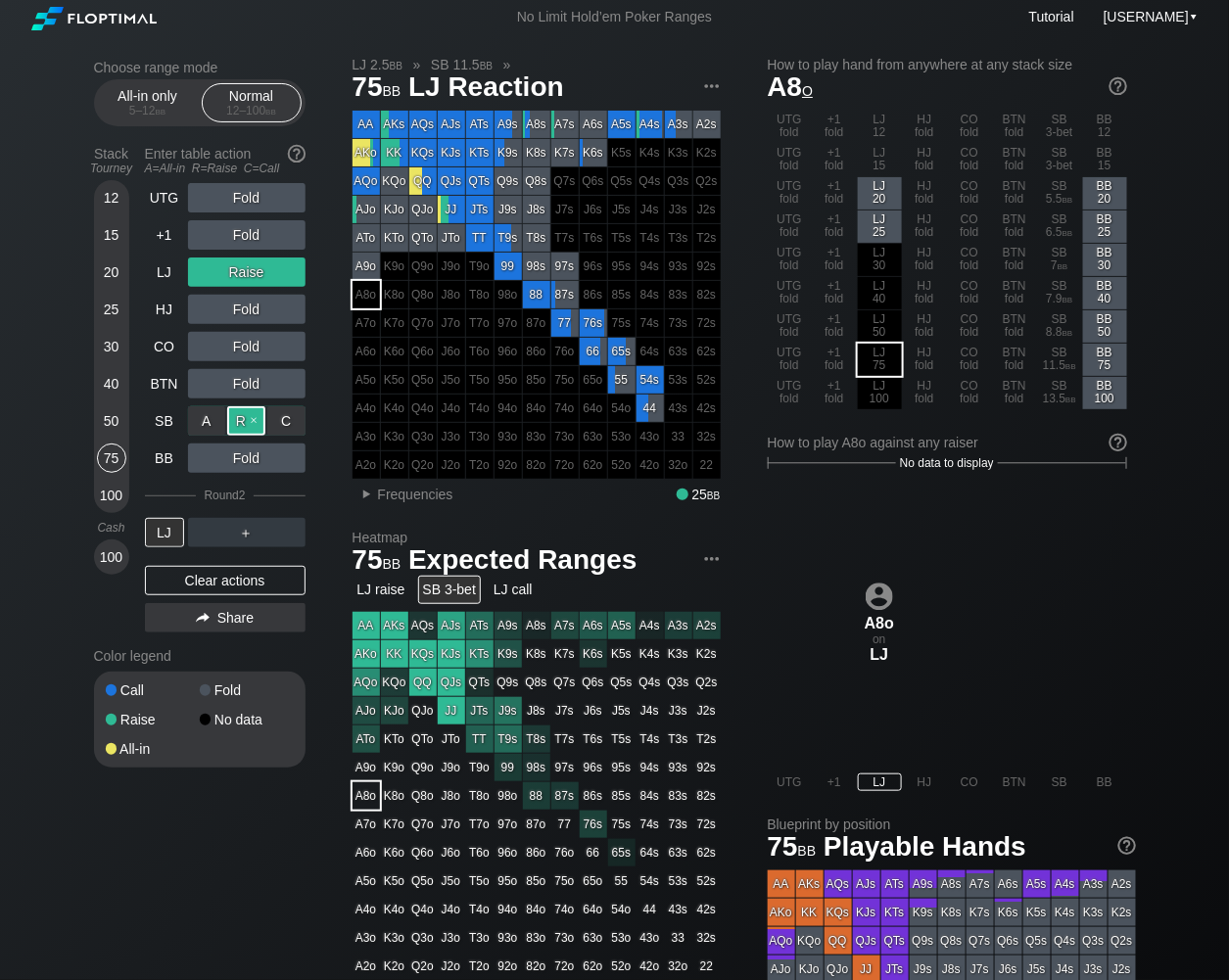 click on "R ✕" at bounding box center (246, 421) 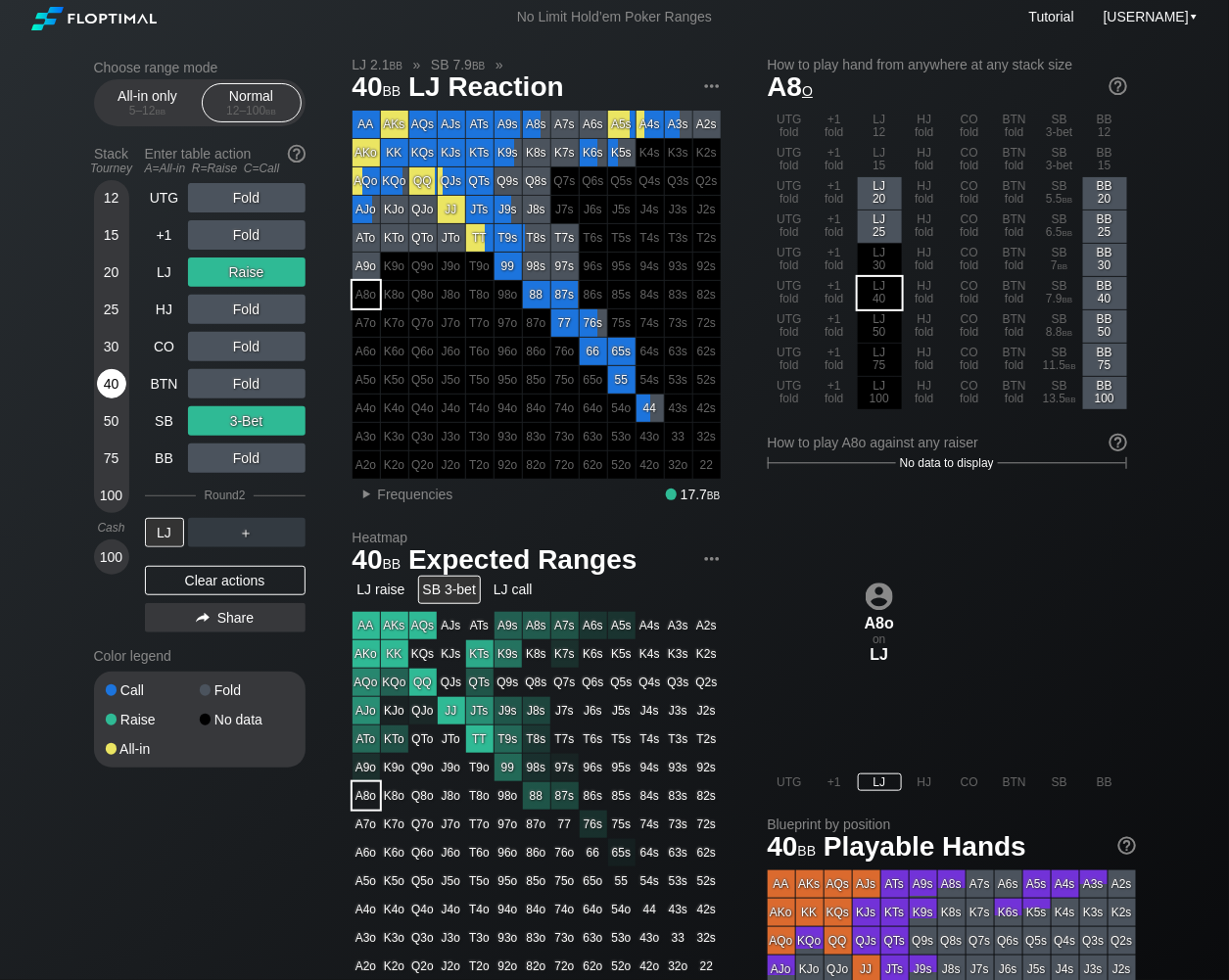 click on "40" at bounding box center (112, 384) 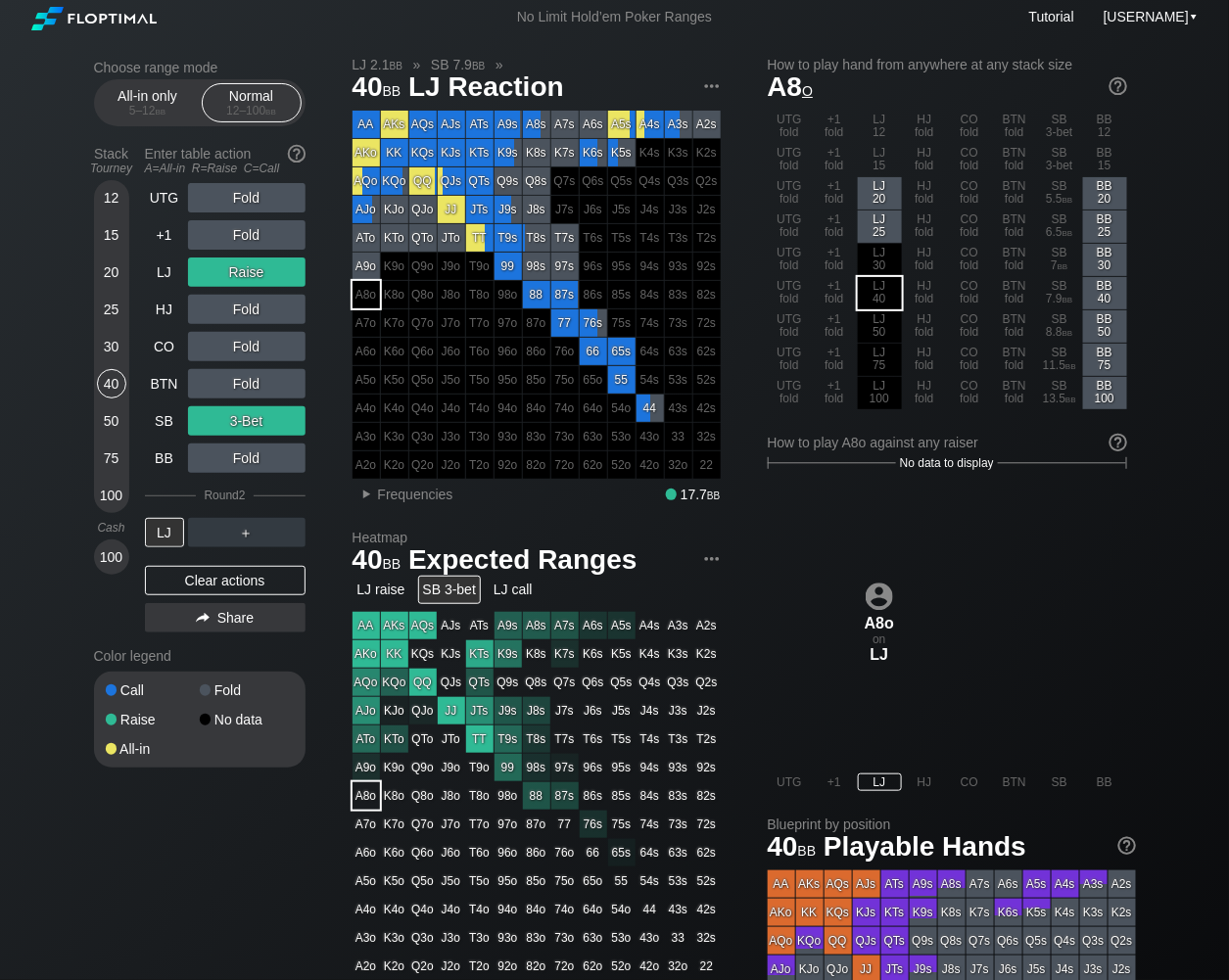 drag, startPoint x: 208, startPoint y: 582, endPoint x: 59, endPoint y: 420, distance: 220.10225 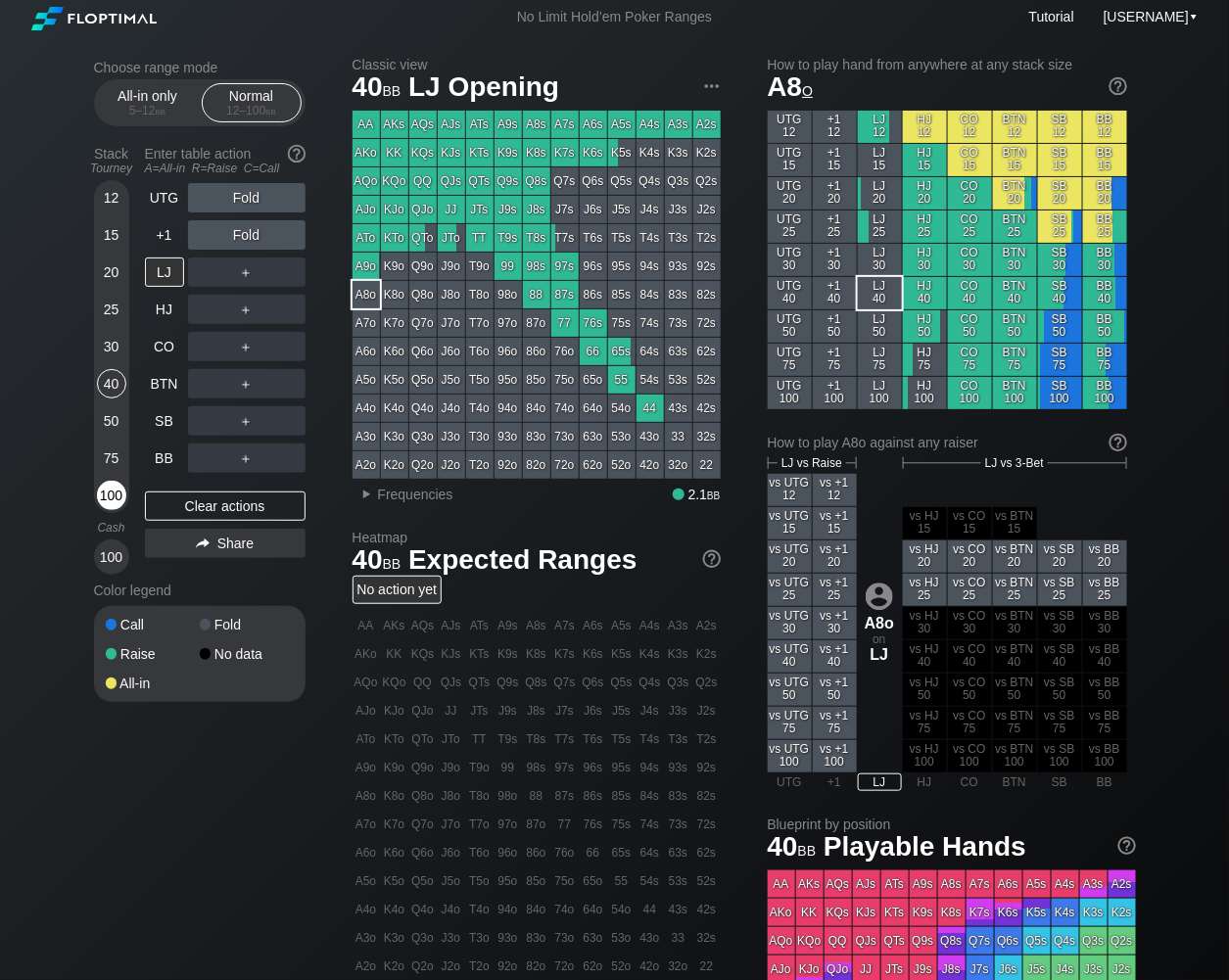 click on "100" at bounding box center (112, 495) 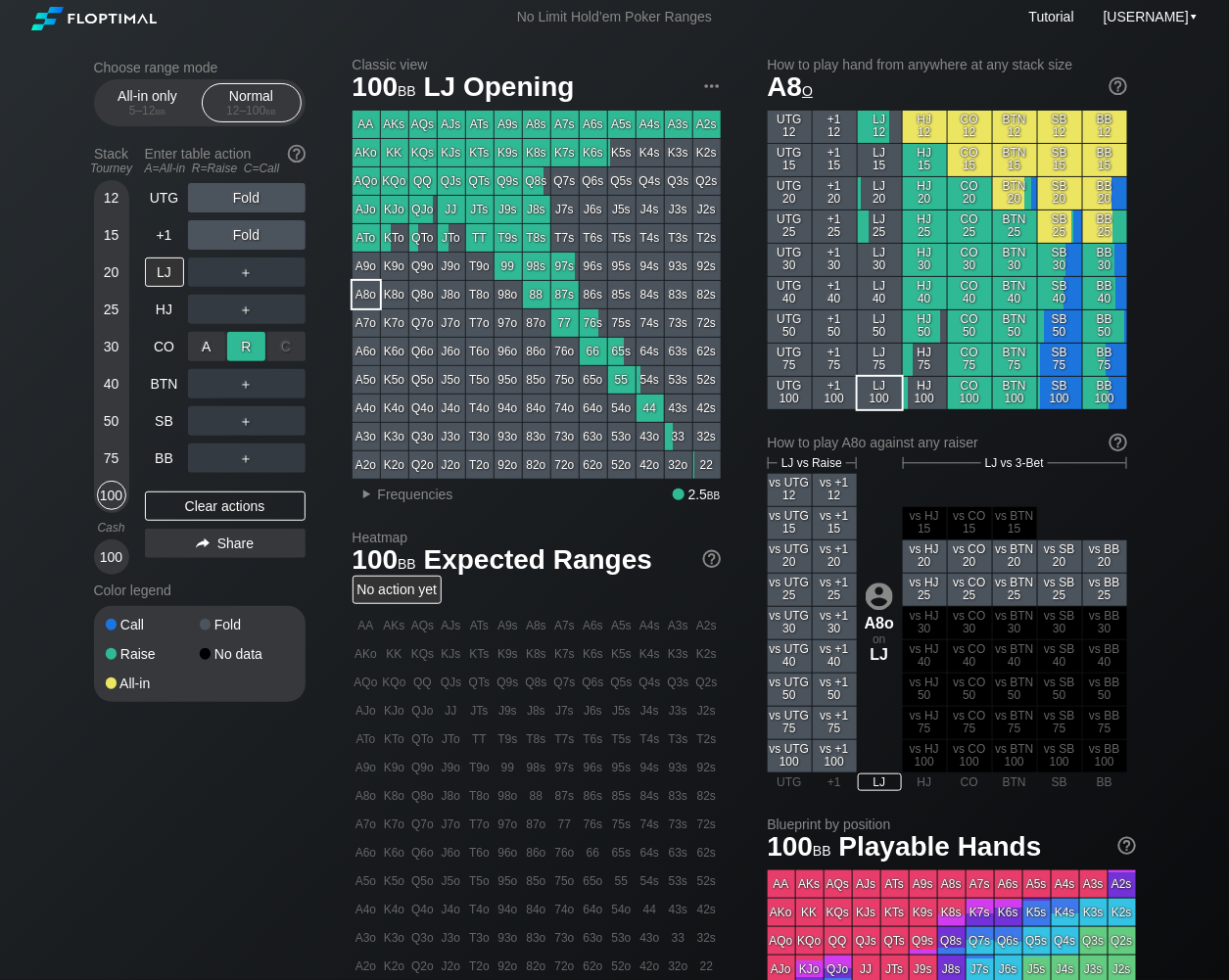 click on "R ✕" at bounding box center (246, 347) 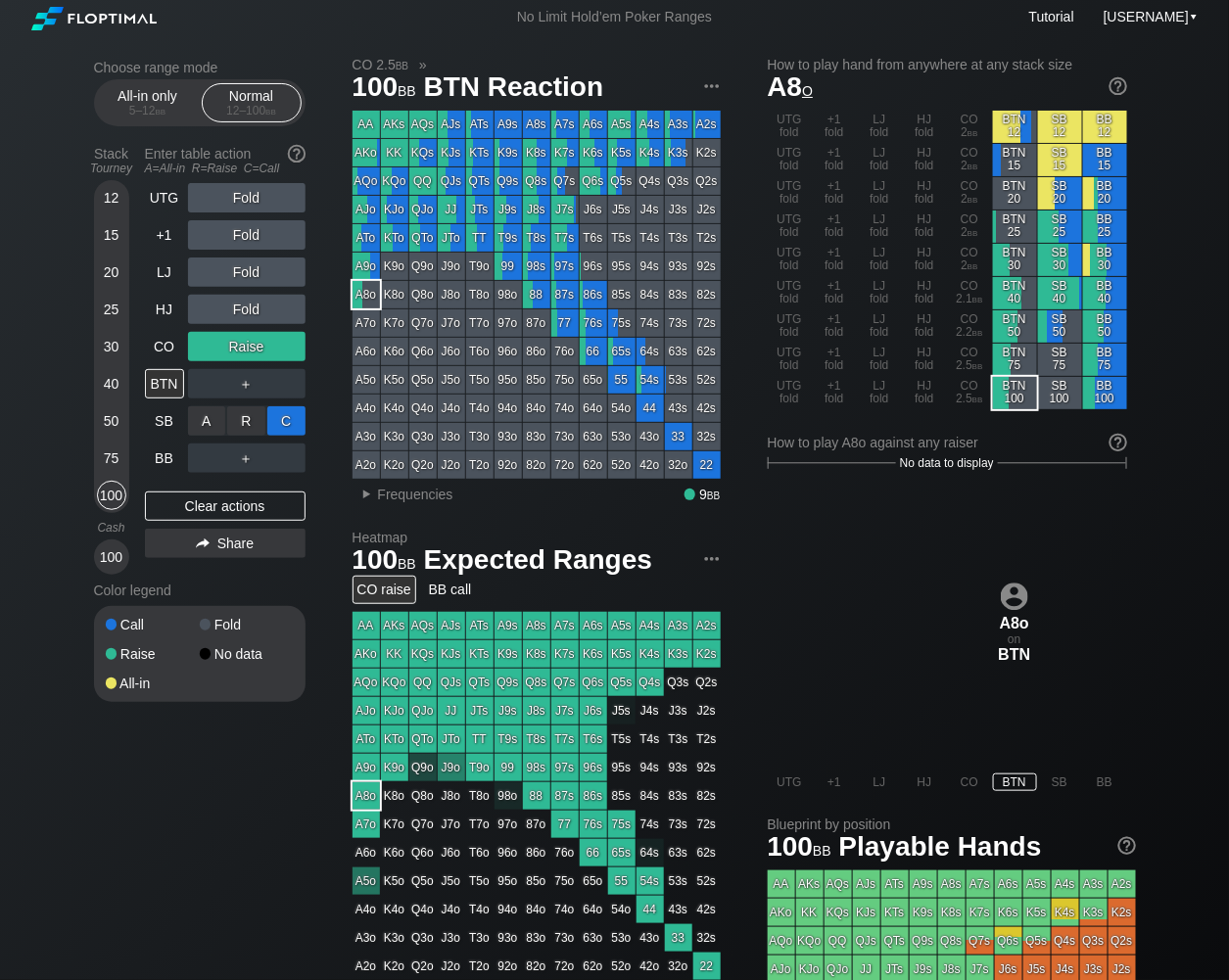 click on "C ✕" at bounding box center (286, 421) 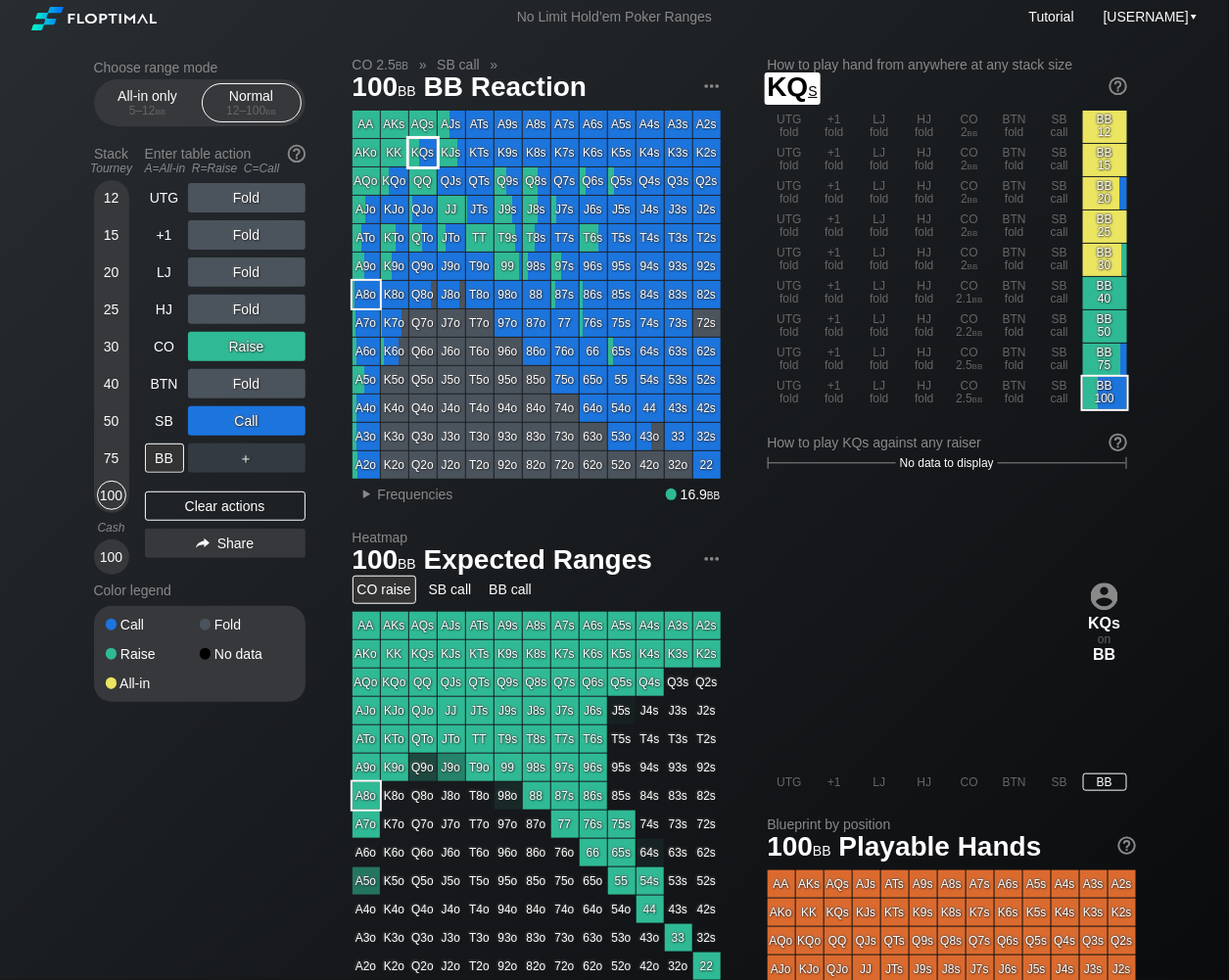 click on "KQs" at bounding box center (423, 153) 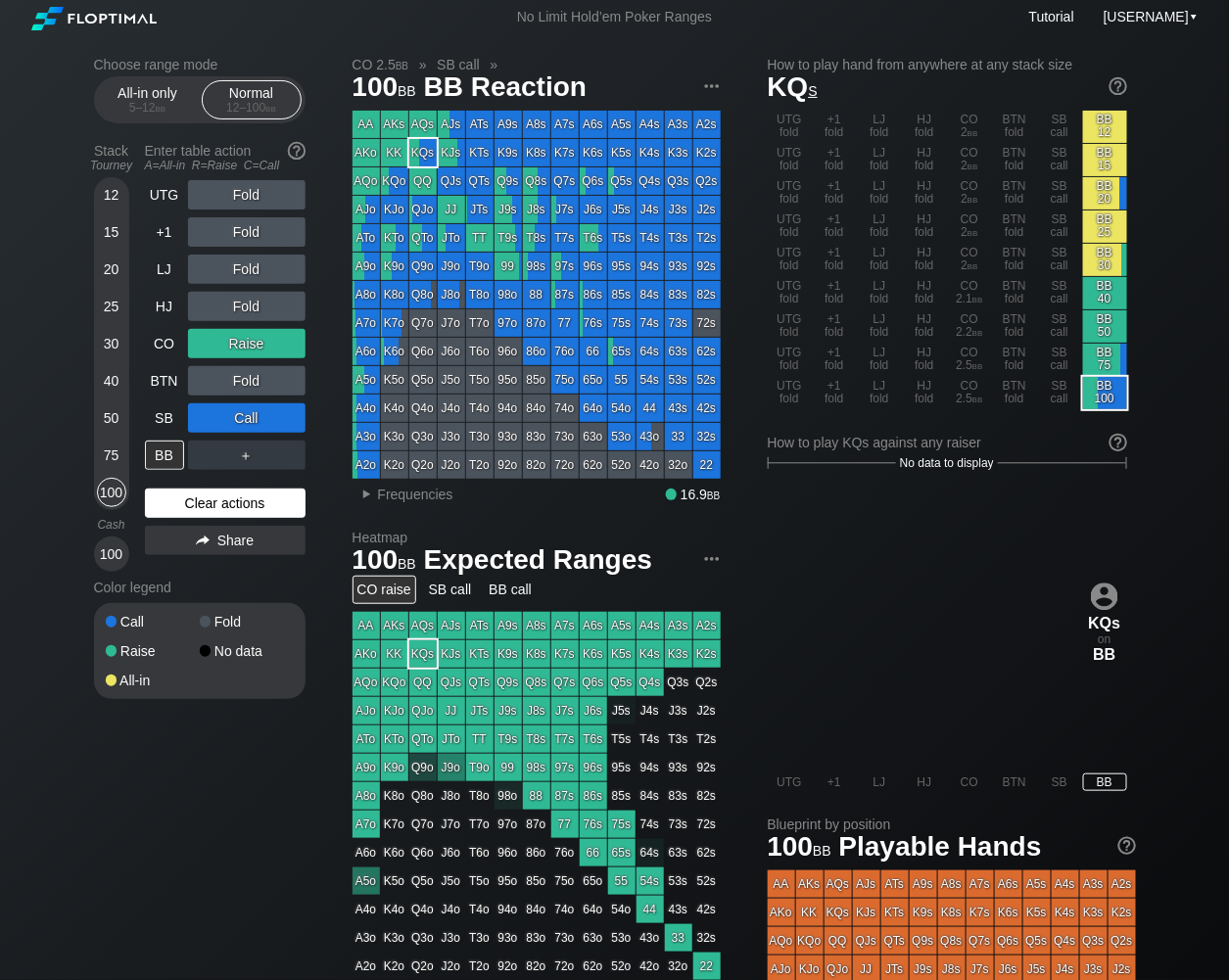 scroll, scrollTop: 0, scrollLeft: 0, axis: both 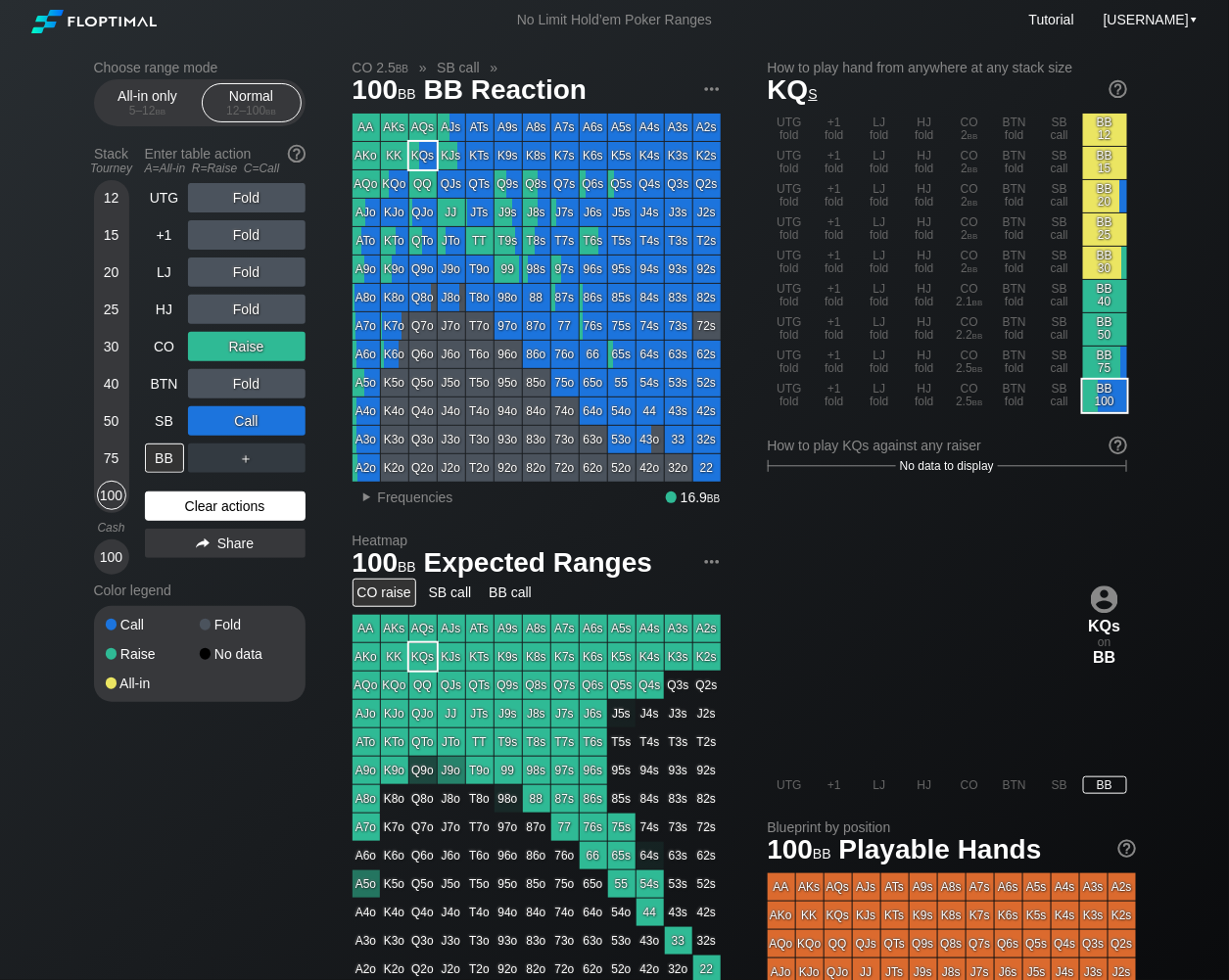 click on "Clear actions" at bounding box center [225, 506] 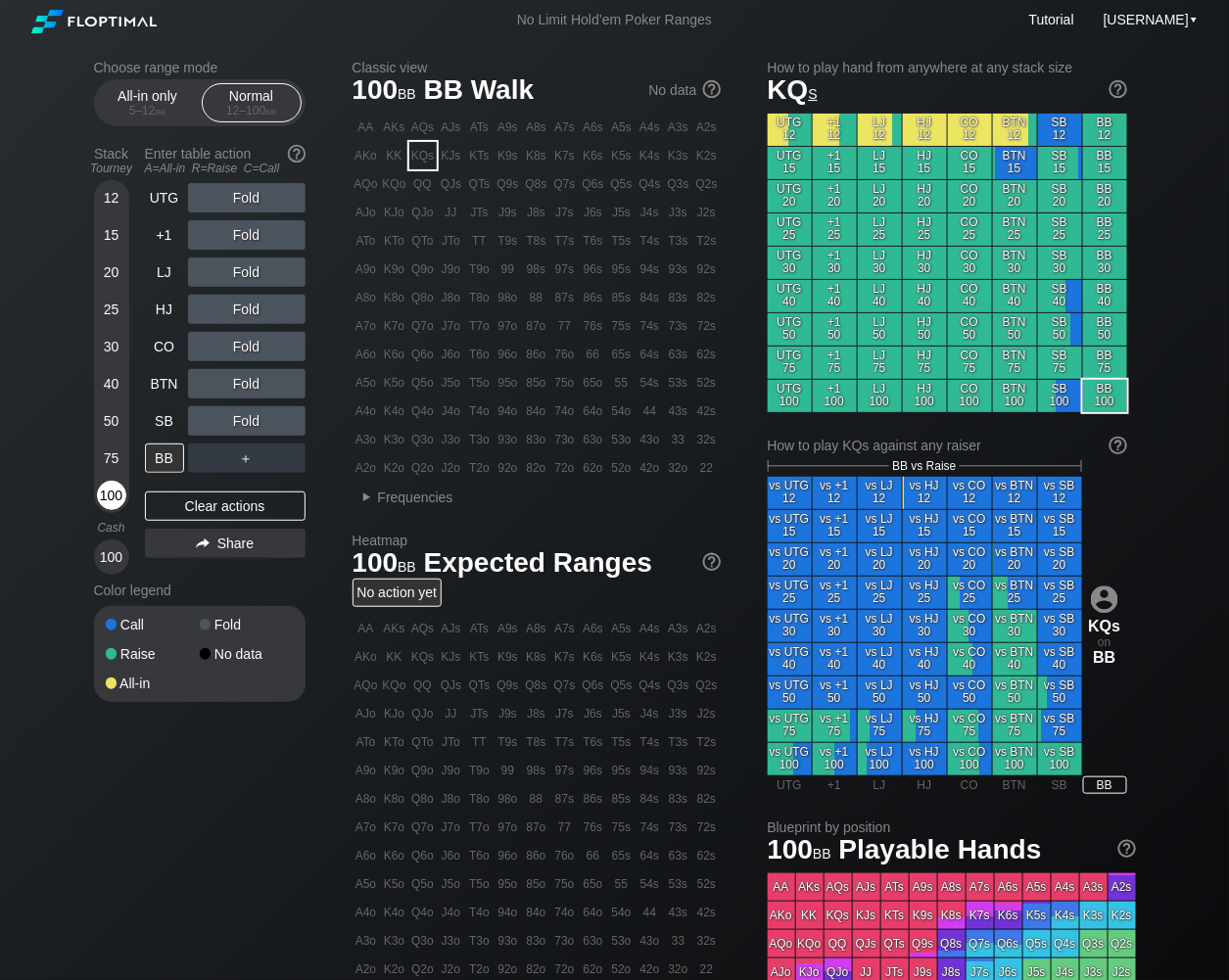 drag, startPoint x: 120, startPoint y: 502, endPoint x: 108, endPoint y: 499, distance: 12.369317 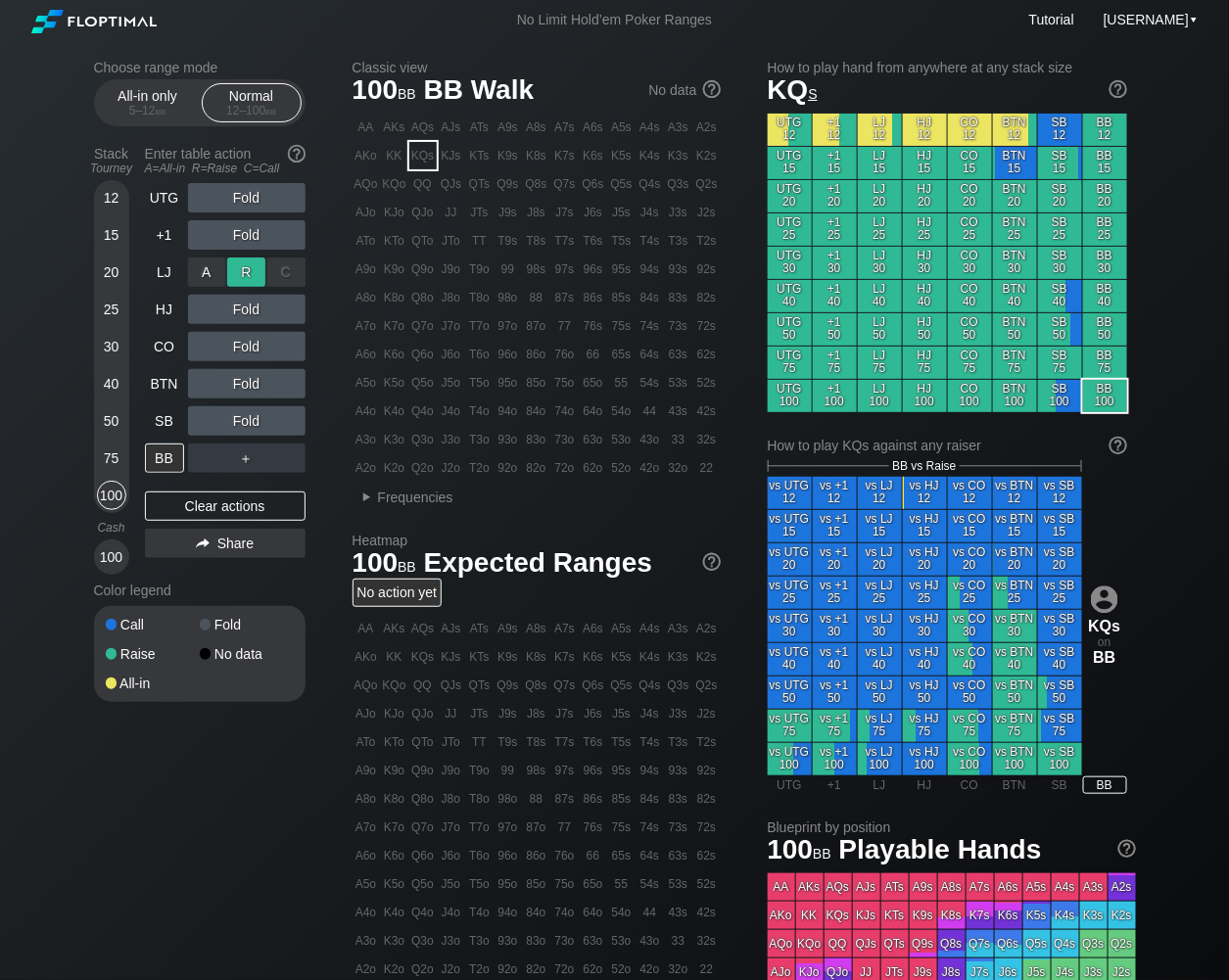 click on "R ✕" at bounding box center (246, 272) 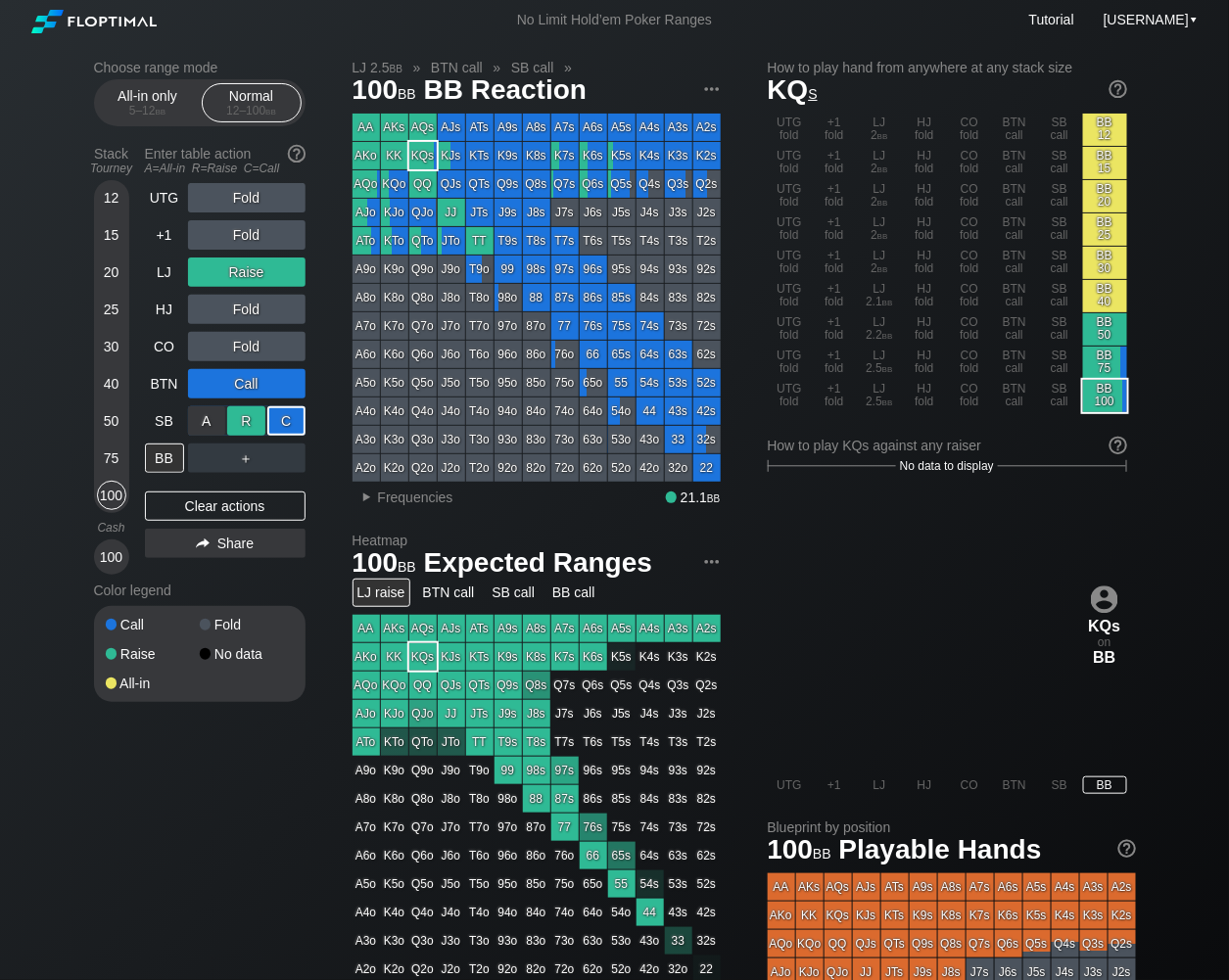 drag, startPoint x: 290, startPoint y: 415, endPoint x: 261, endPoint y: 416, distance: 29.017236 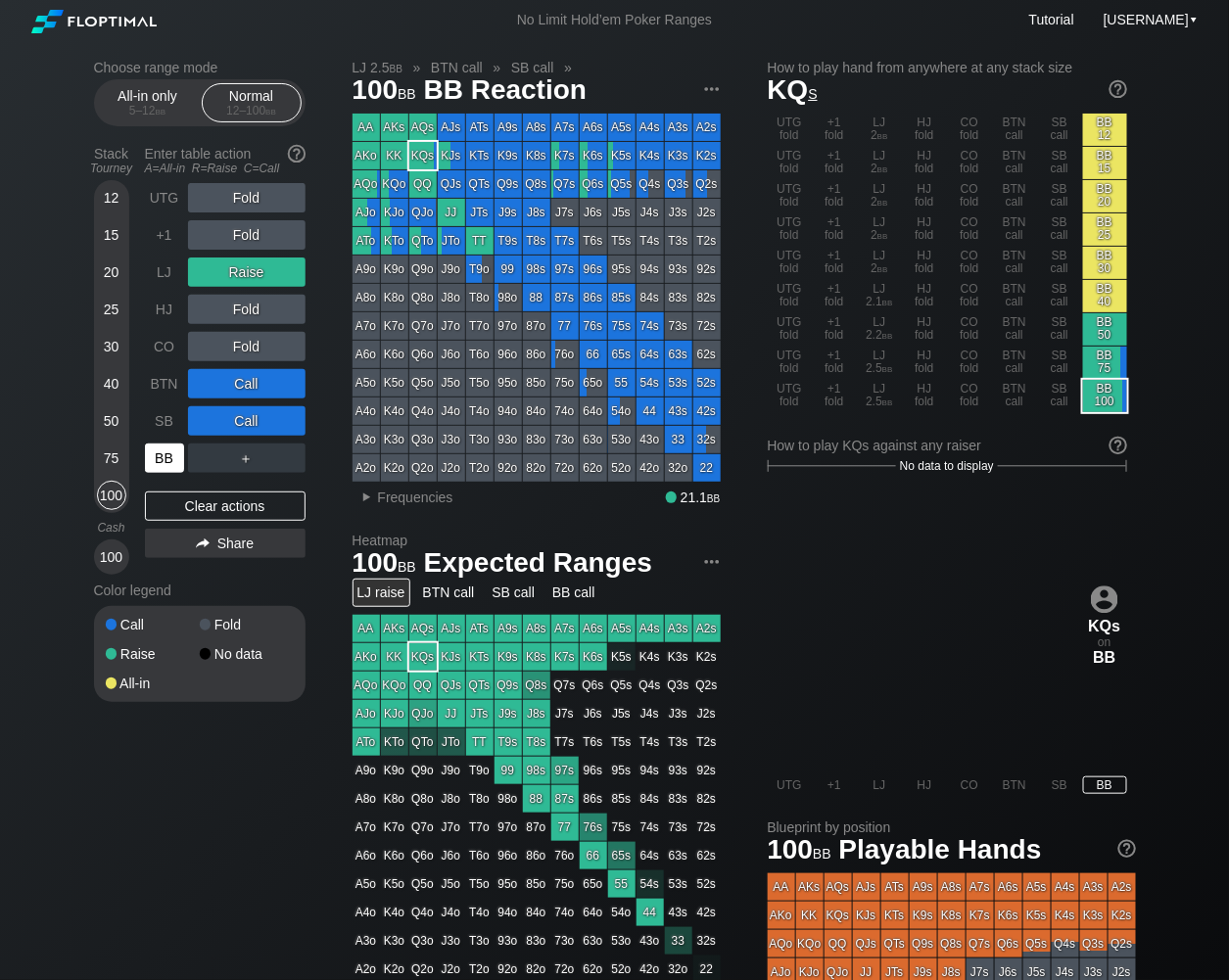 click on "BB" at bounding box center (165, 458) 